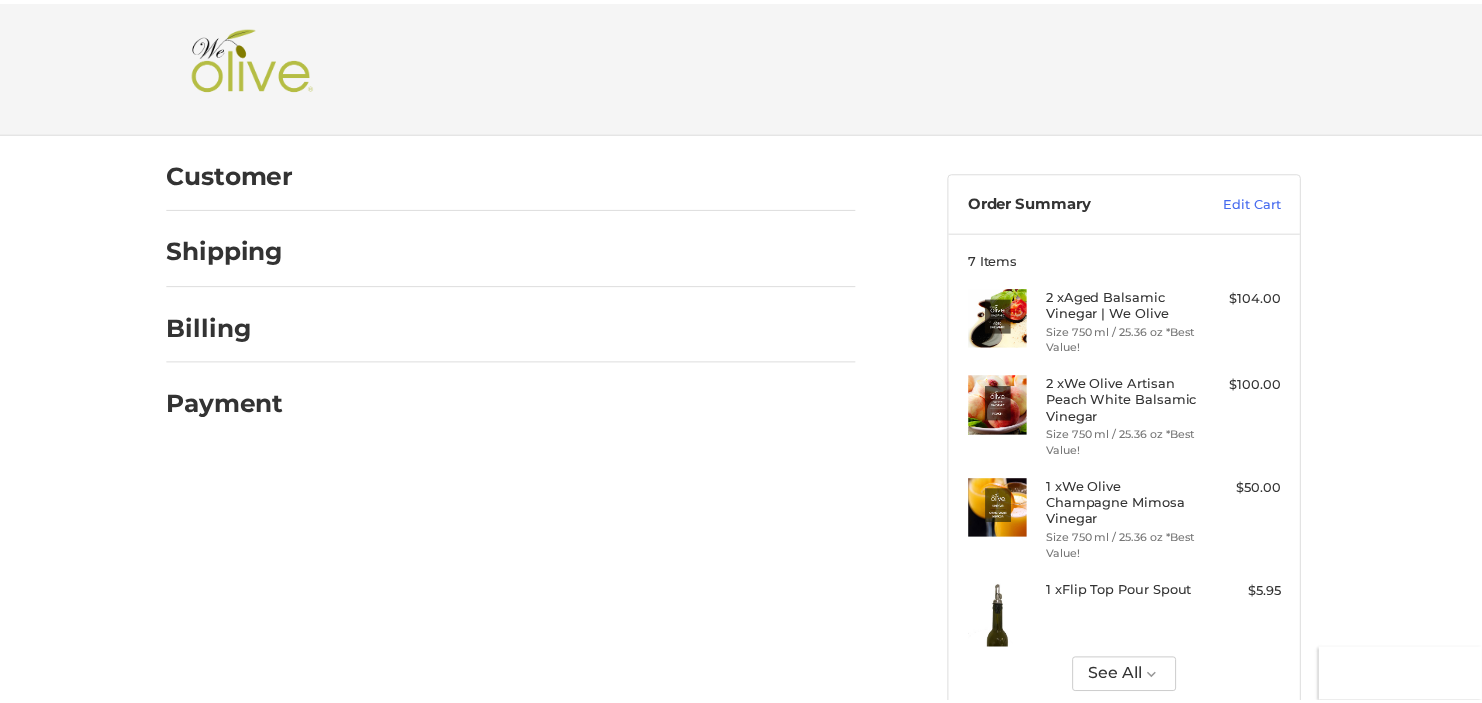 scroll, scrollTop: 0, scrollLeft: 0, axis: both 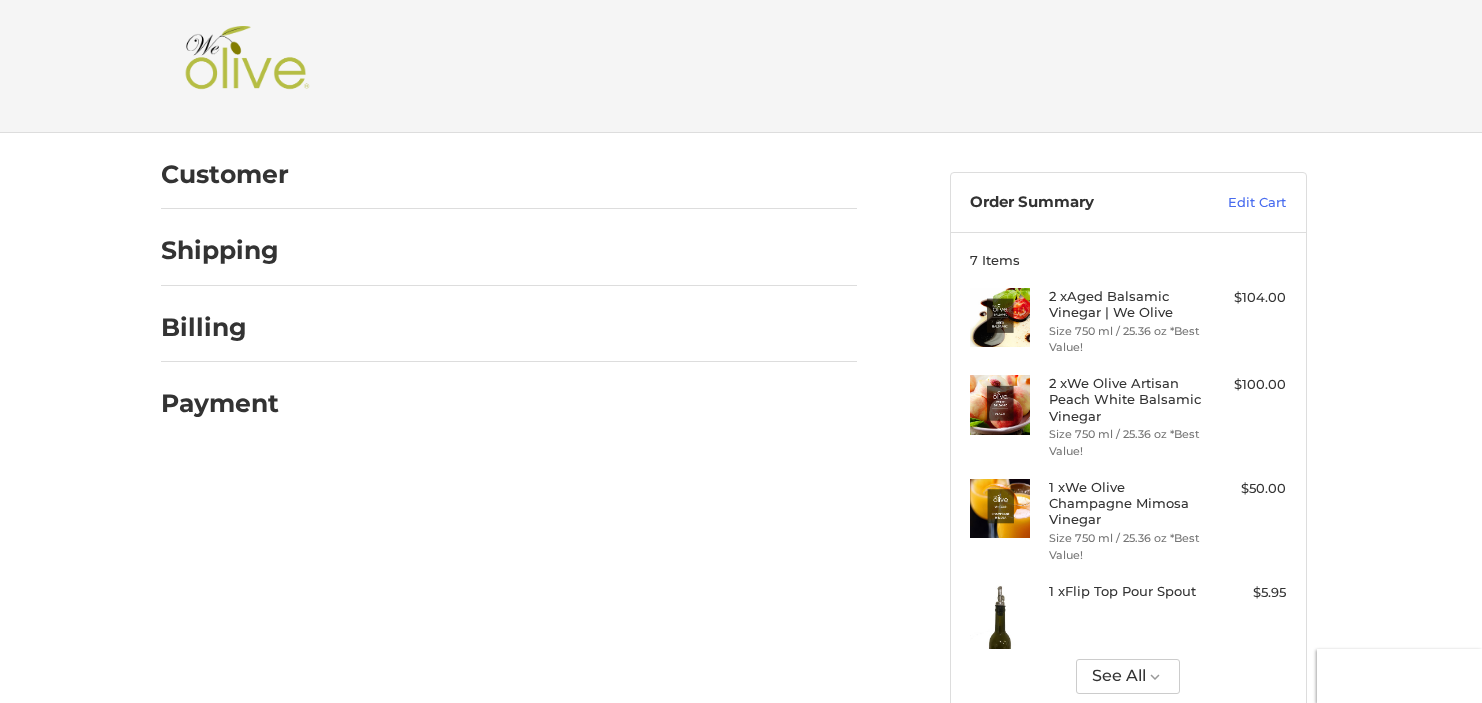type on "**********" 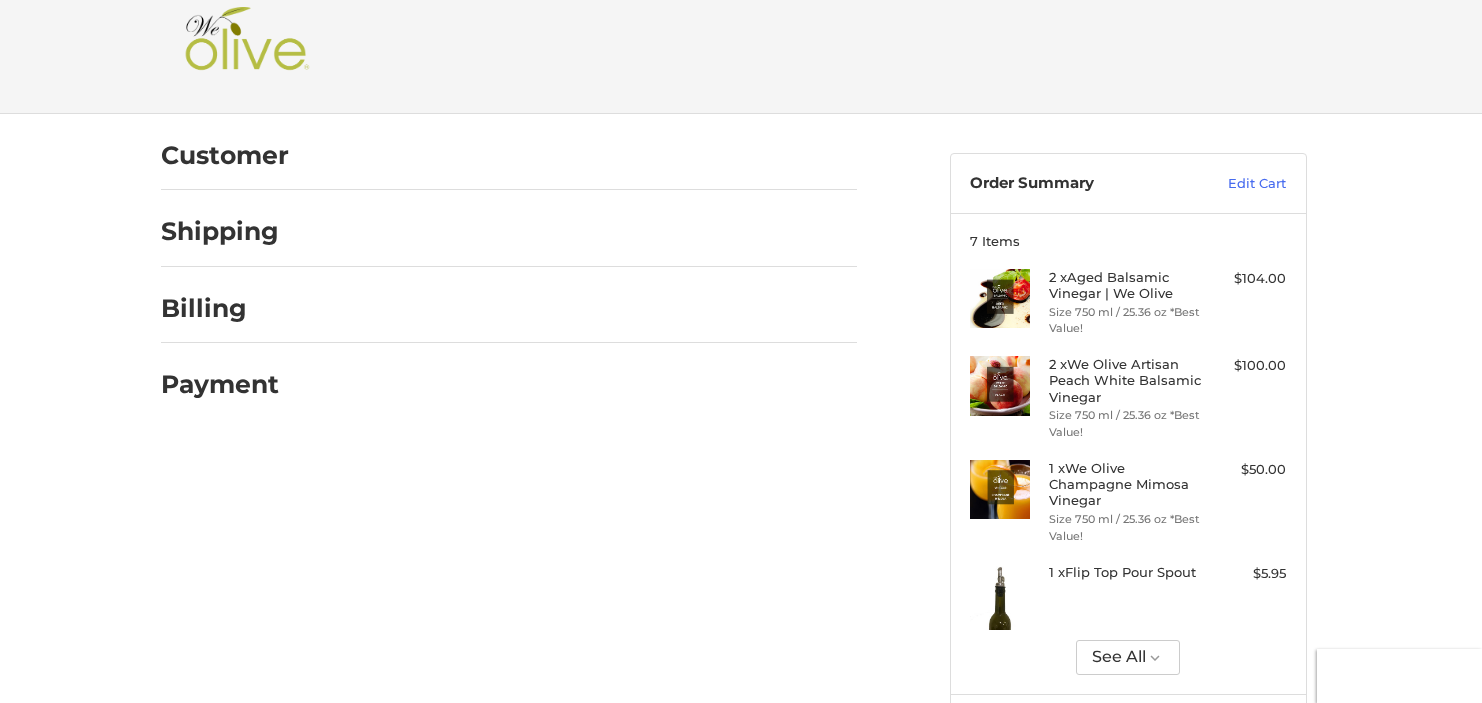 scroll, scrollTop: 0, scrollLeft: 0, axis: both 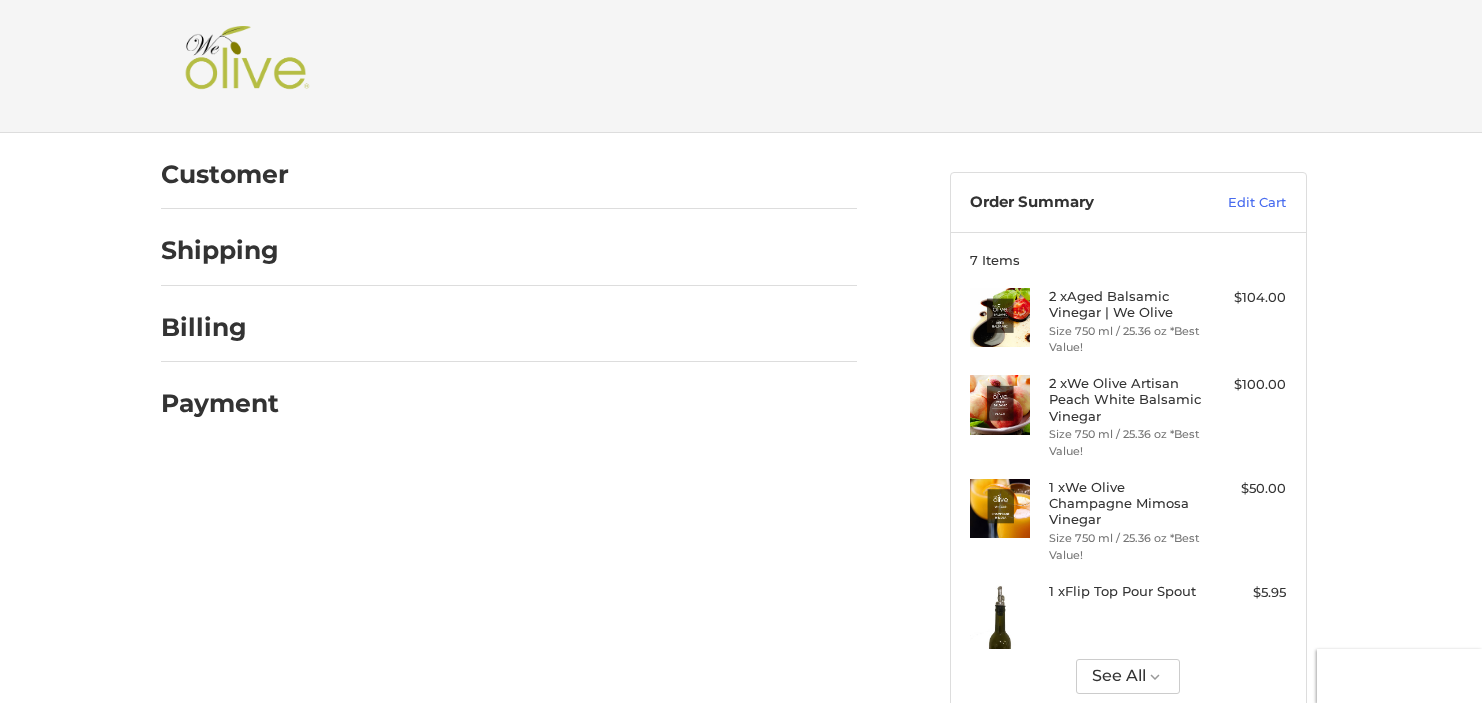 click at bounding box center [247, 66] 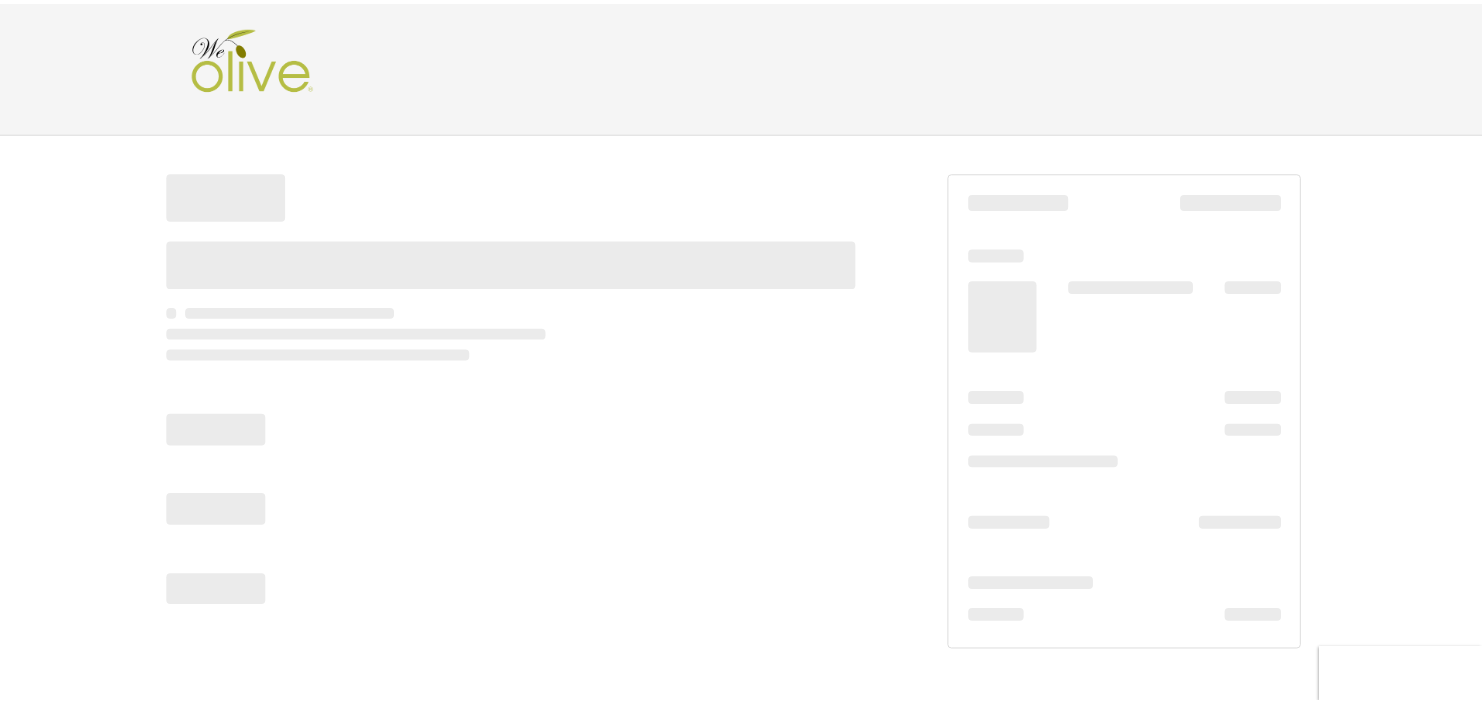 scroll, scrollTop: 0, scrollLeft: 0, axis: both 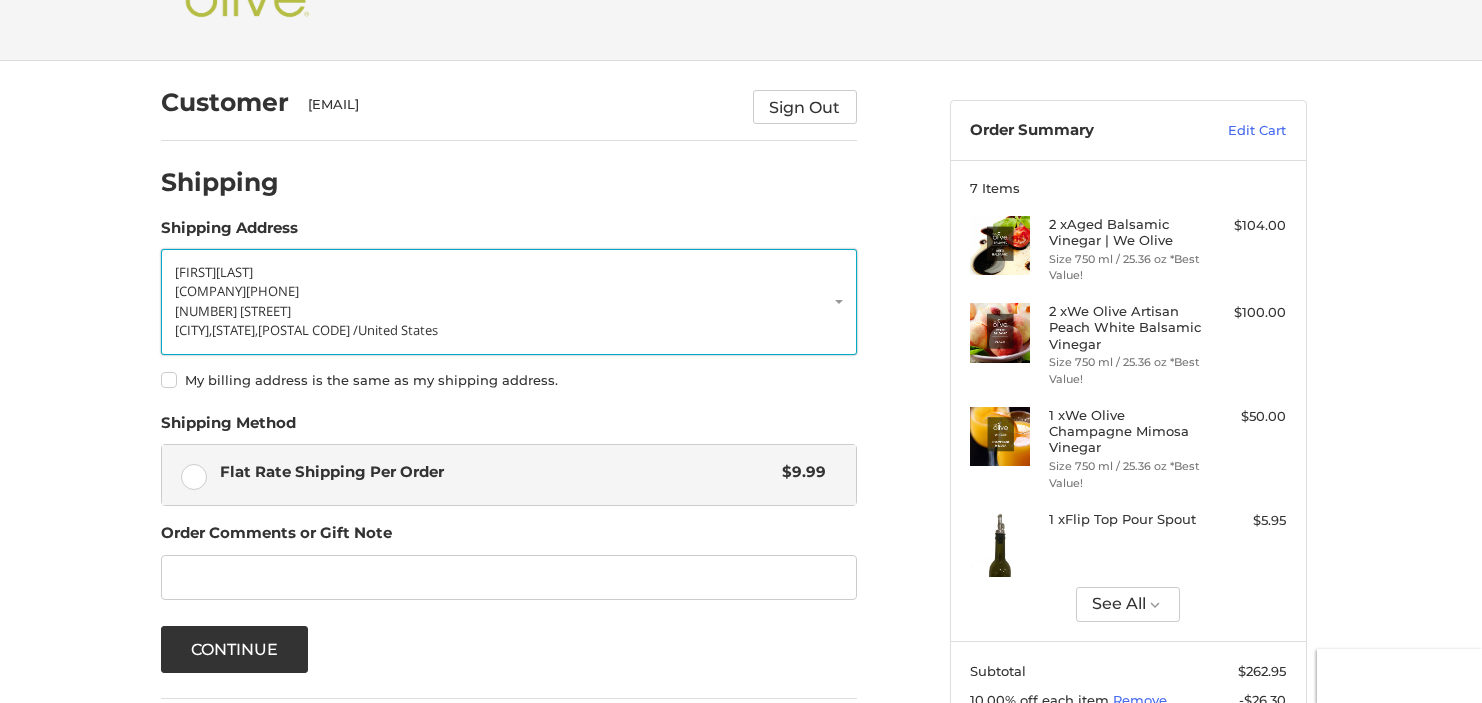 click on "[COMPANY]  [PHONE]" at bounding box center (509, 292) 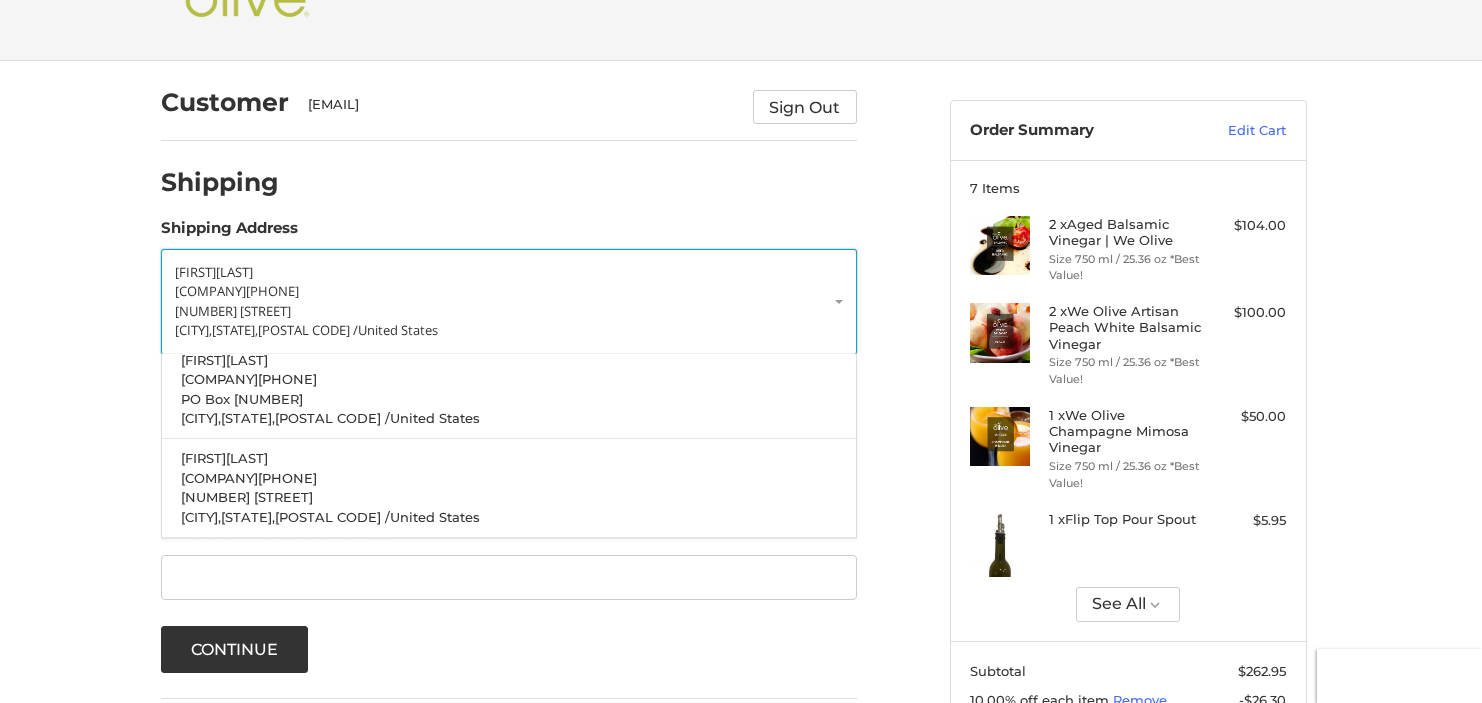 scroll, scrollTop: 0, scrollLeft: 0, axis: both 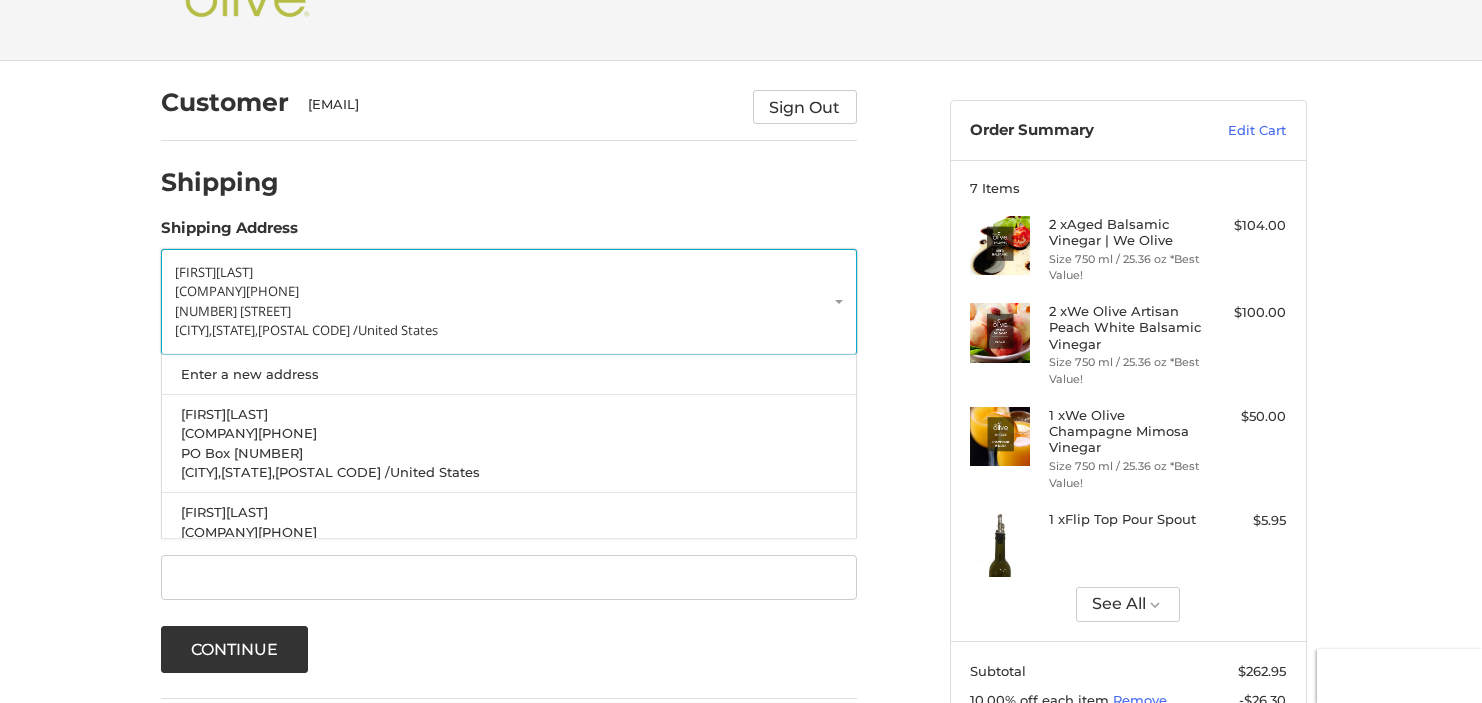 click on "[FIRST]  [LAST] [COMPANY]  [PHONE] [NUMBER] [STREET]  [CITY],  [STATE],  [POSTAL CODE] /  United States" at bounding box center (509, 302) 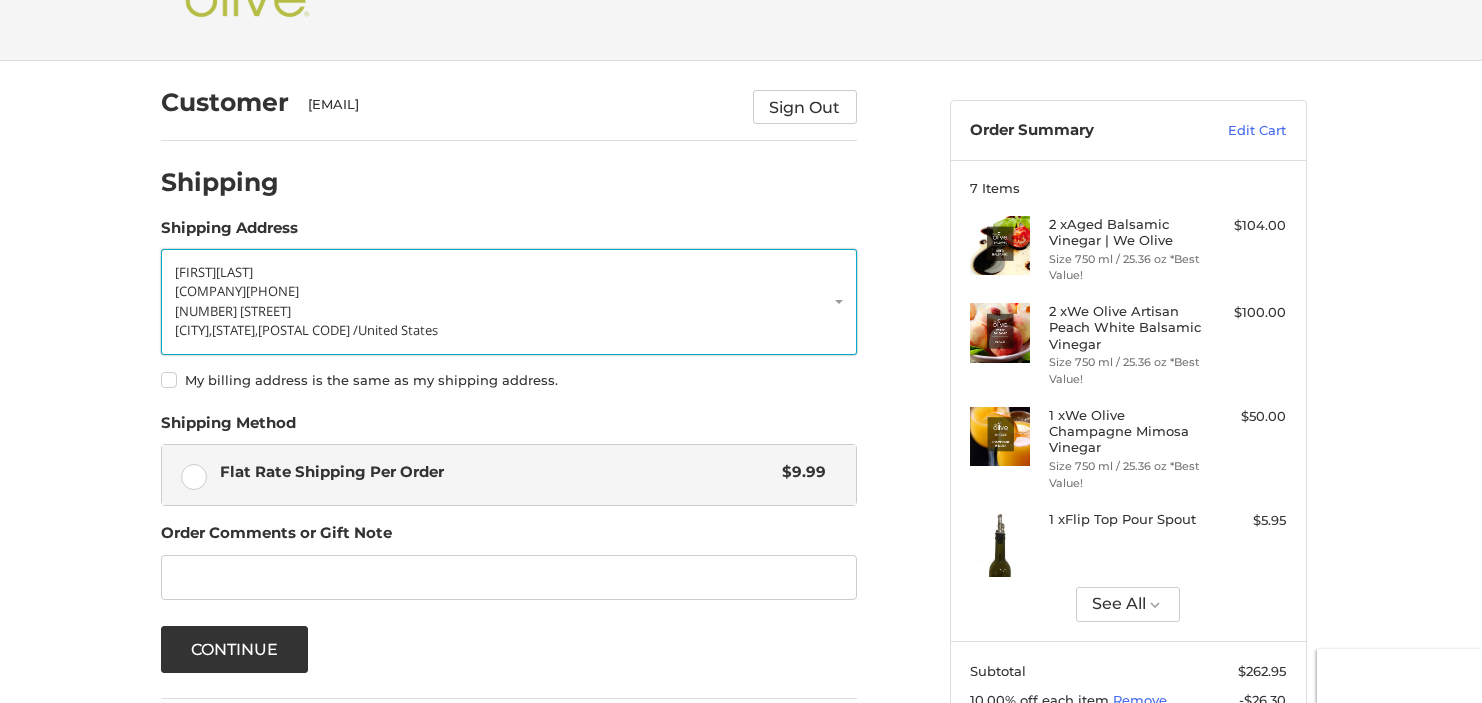 click on "[FIRST]  [LAST] [COMPANY]  [PHONE] [NUMBER] [STREET]  [CITY],  [STATE],  [POSTAL CODE] /  United States" at bounding box center (509, 302) 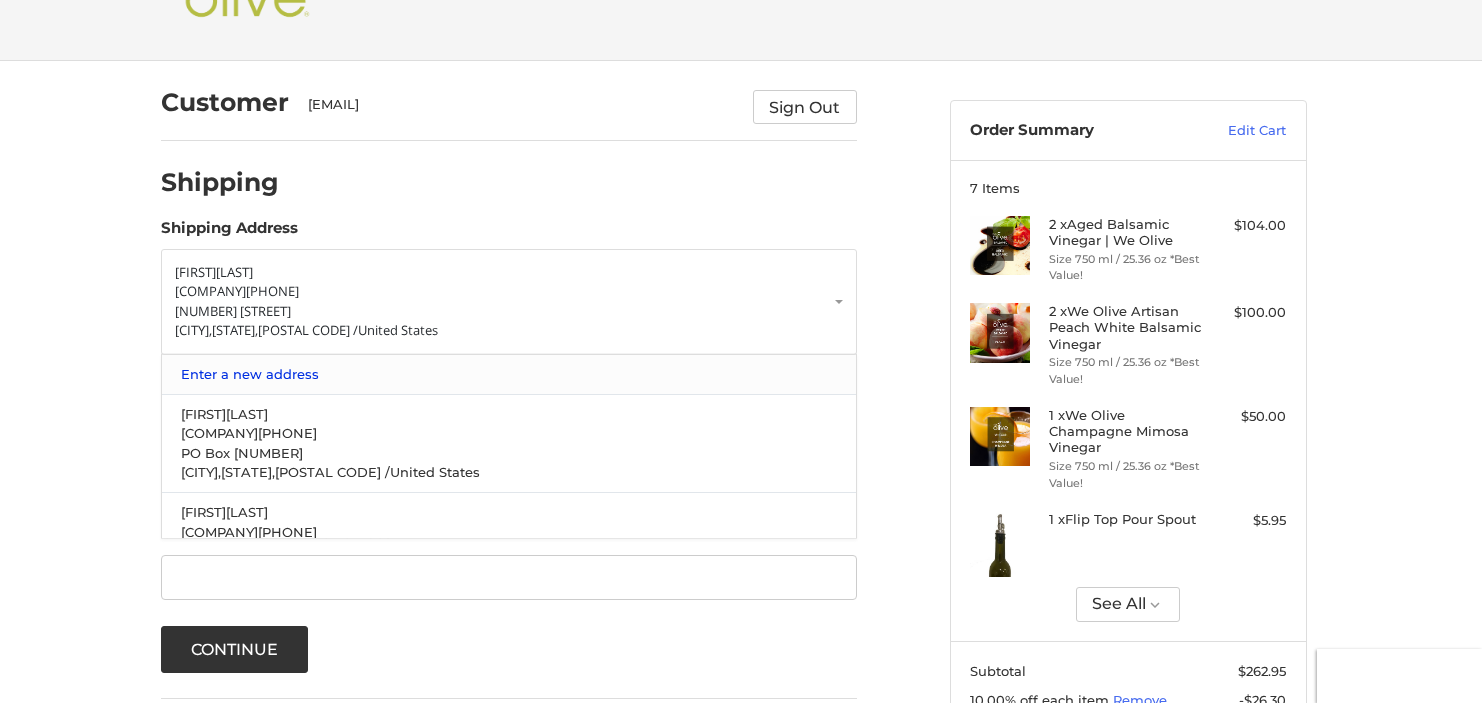 click on "Enter a new address" at bounding box center [508, 373] 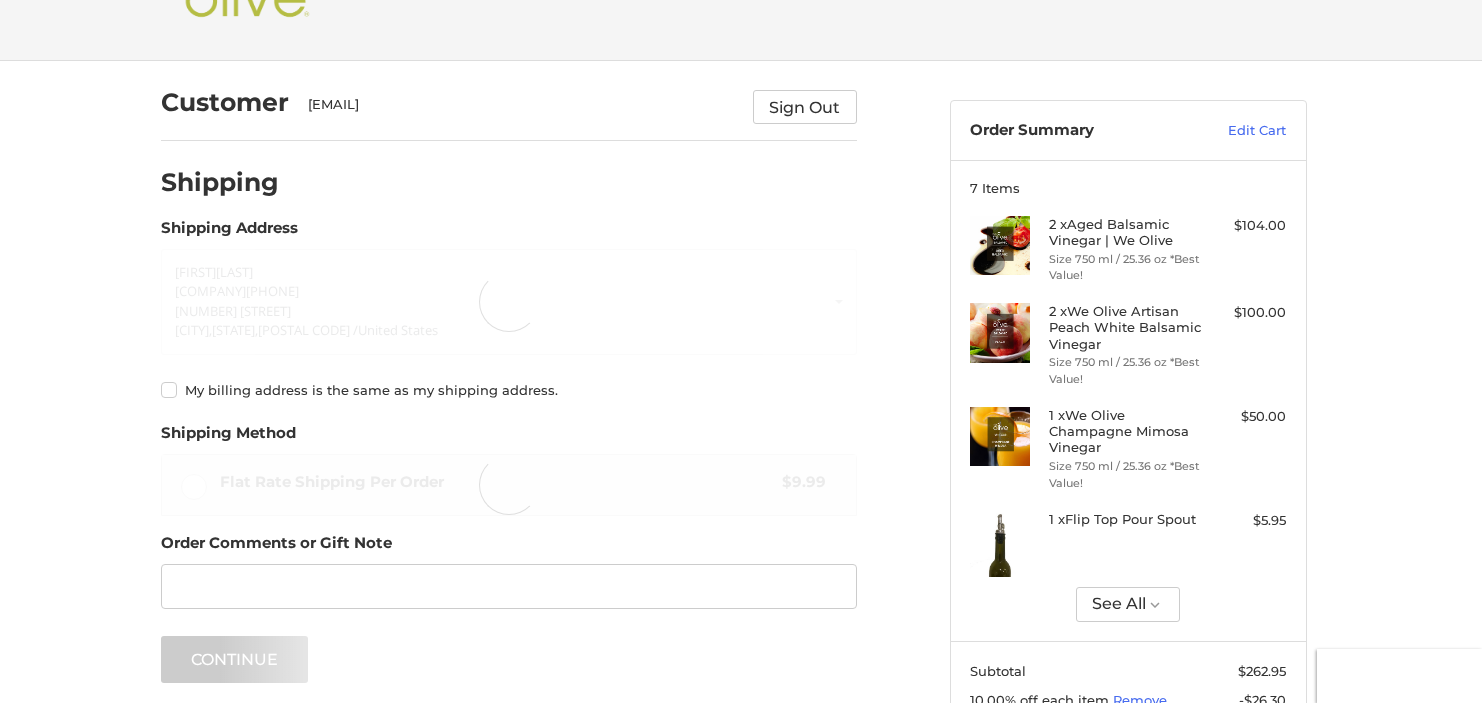 select on "**" 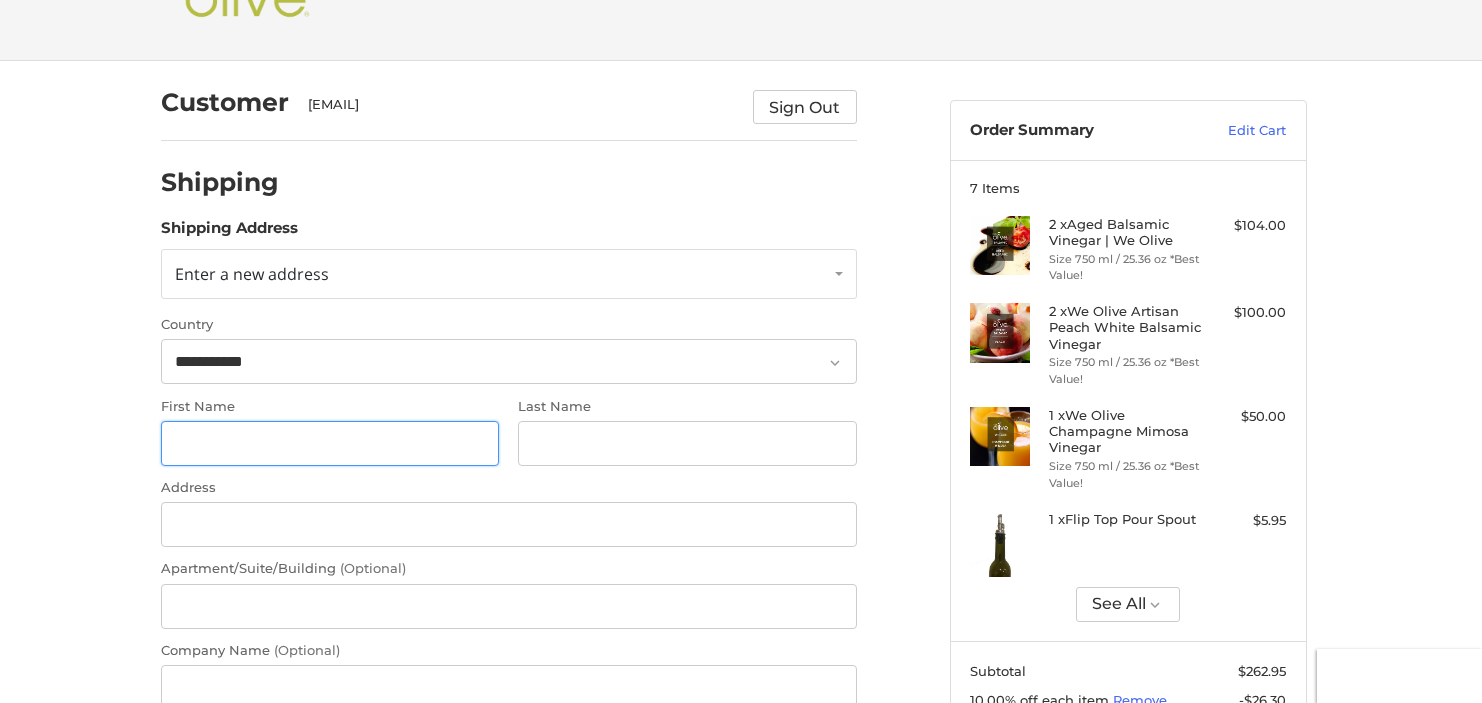 click on "First Name" at bounding box center [330, 443] 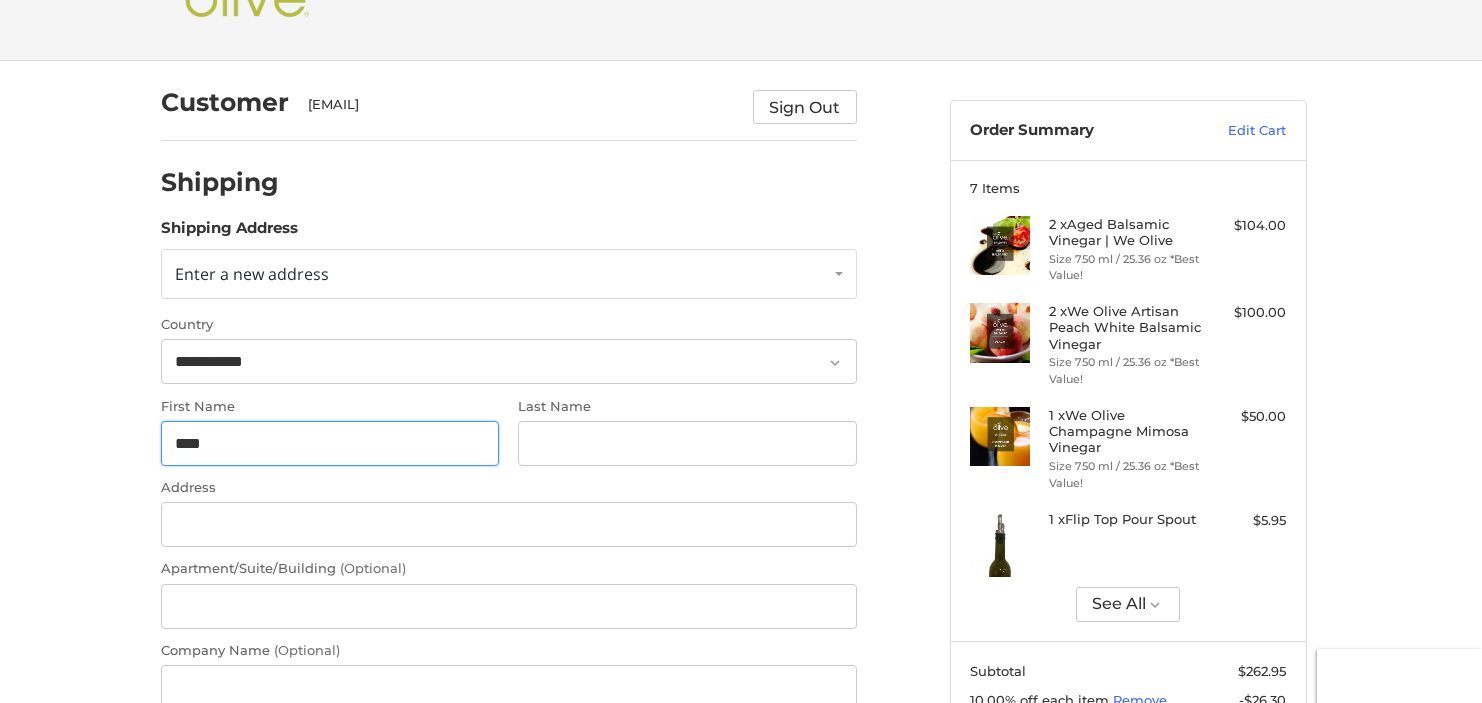 type on "****" 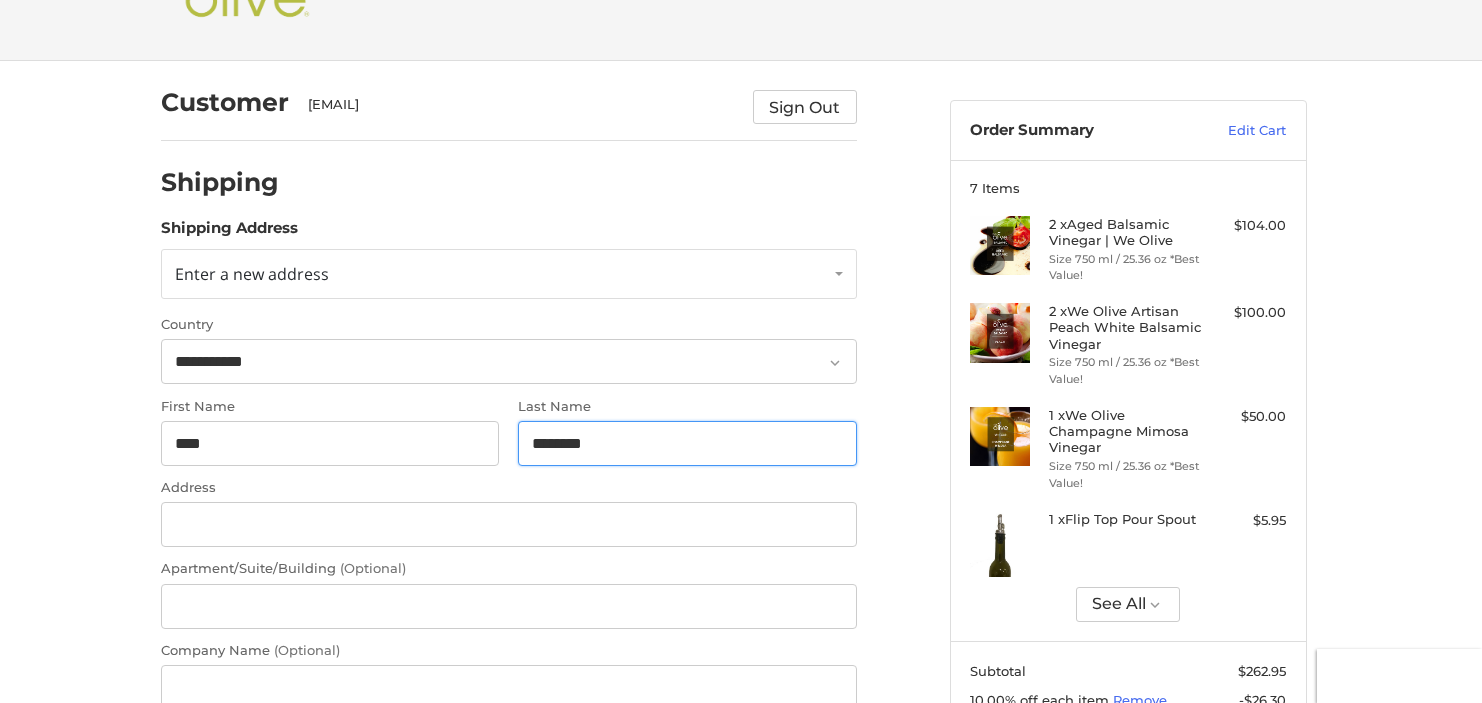 type on "********" 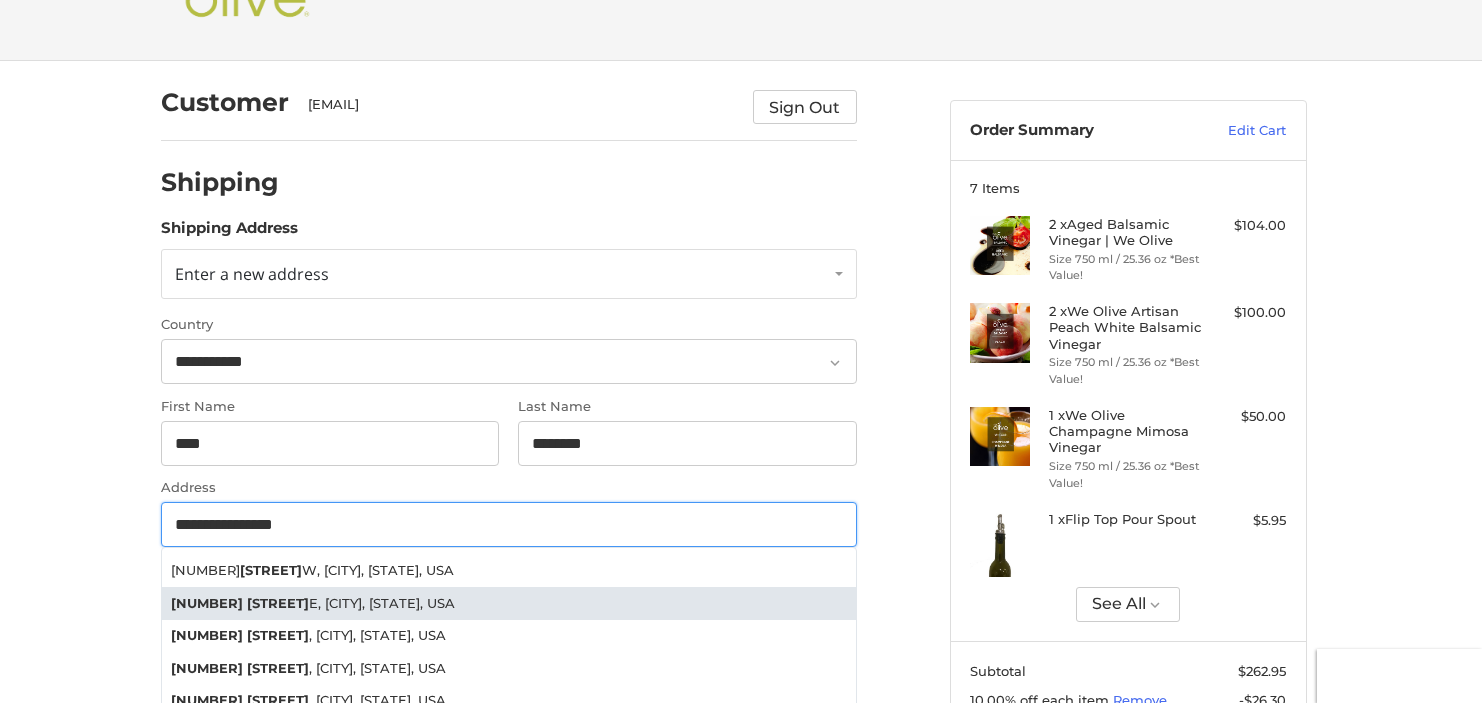 scroll, scrollTop: 172, scrollLeft: 0, axis: vertical 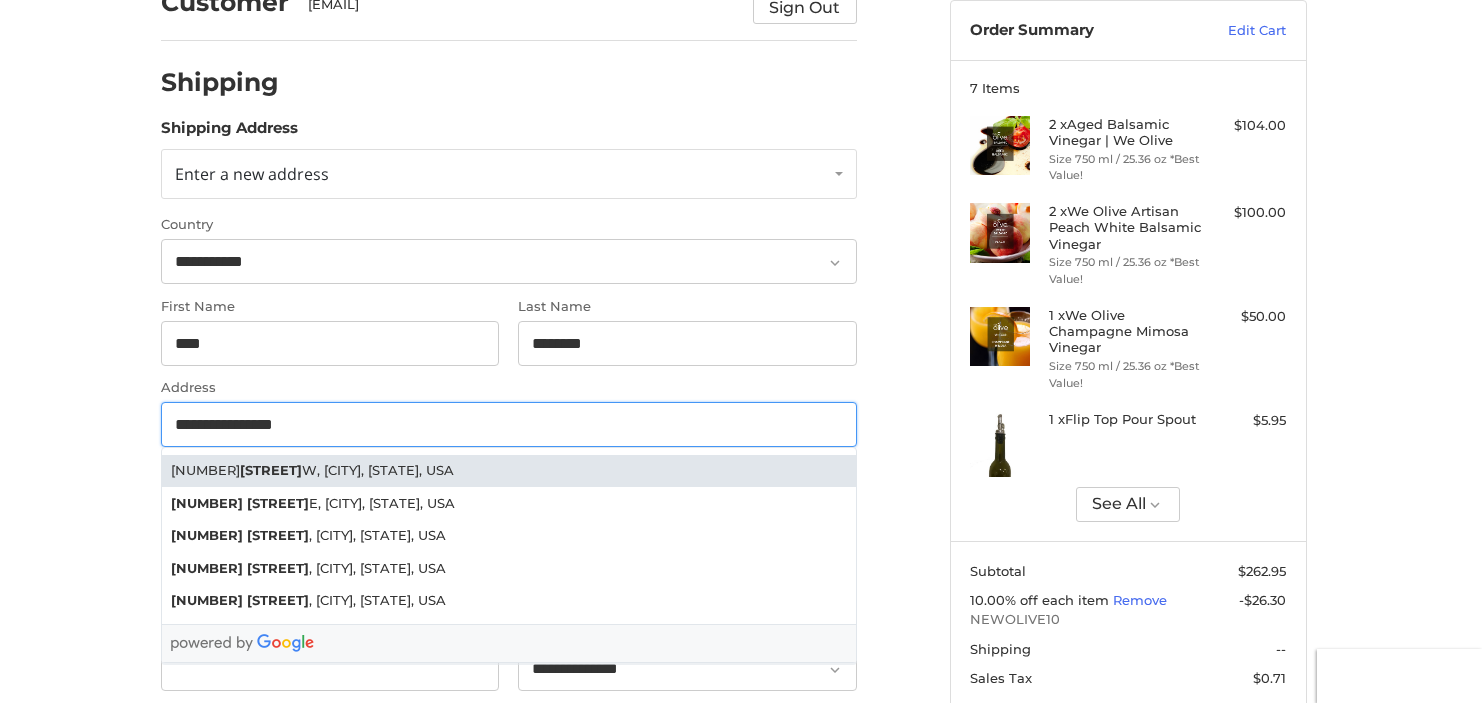 click on "**********" at bounding box center (509, 424) 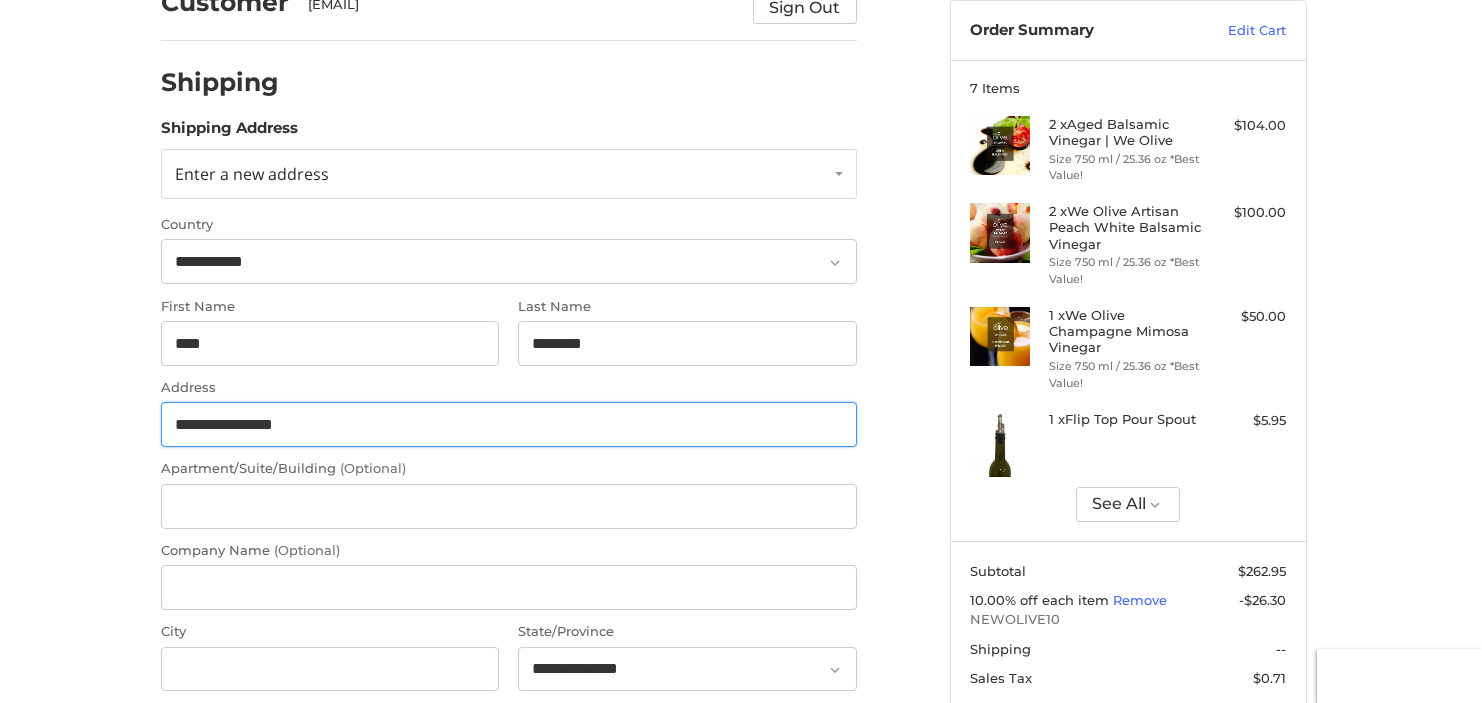 type on "**********" 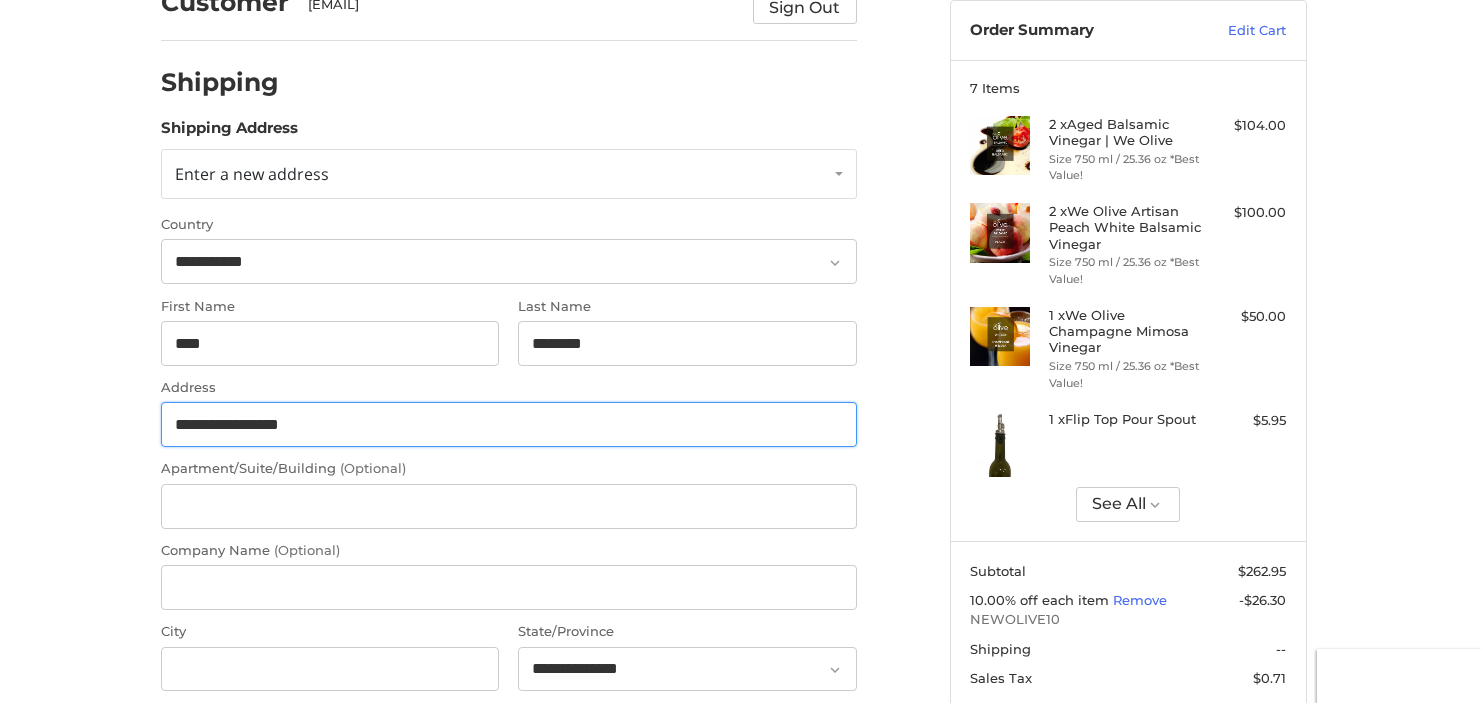type on "**********" 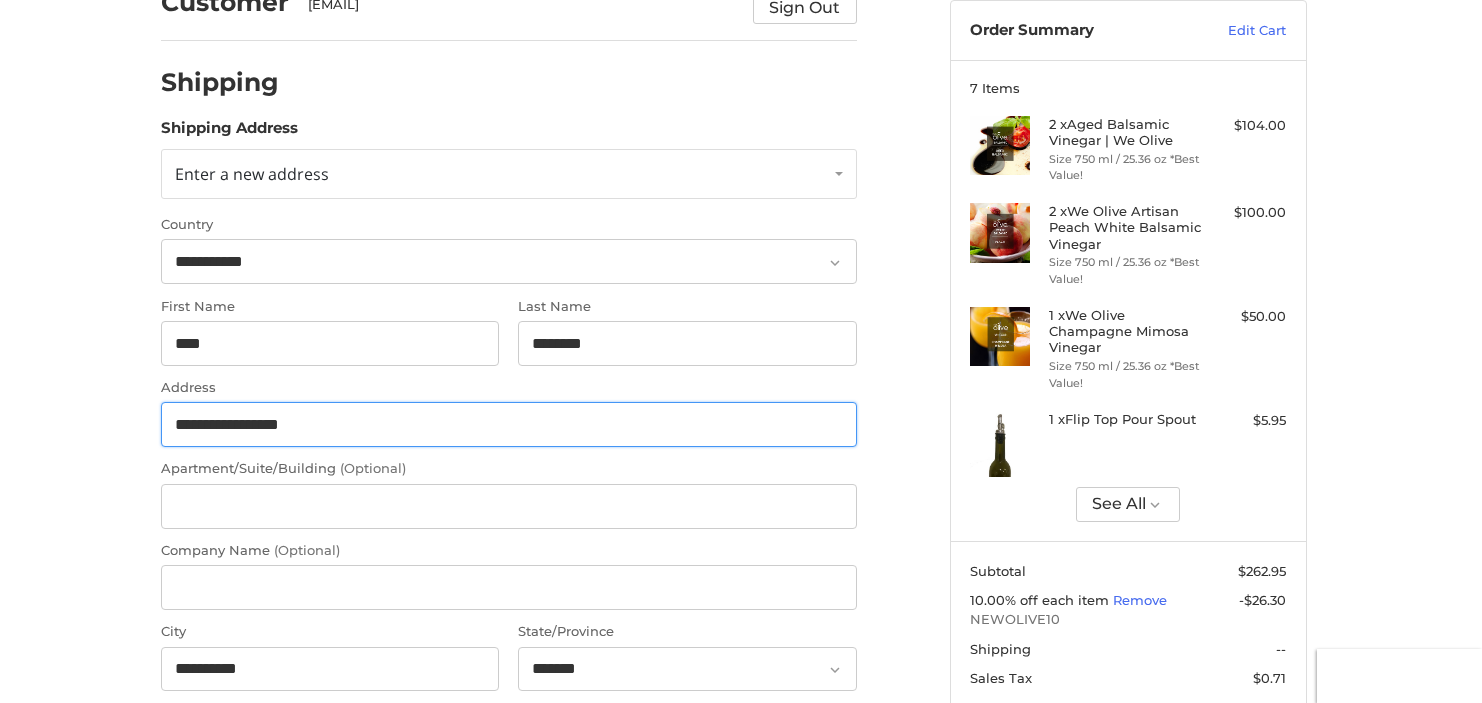type on "**********" 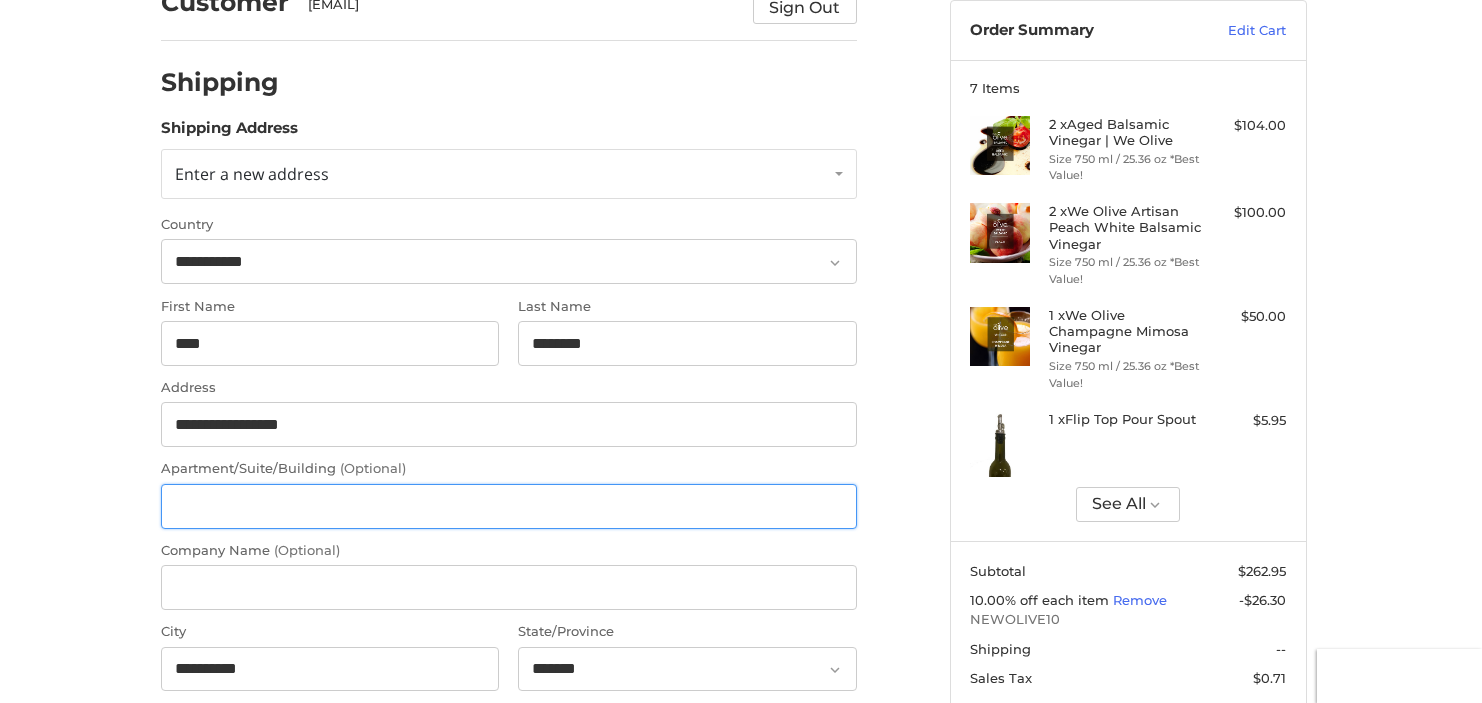 click on "Apartment/Suite/Building   (Optional)" at bounding box center (509, 506) 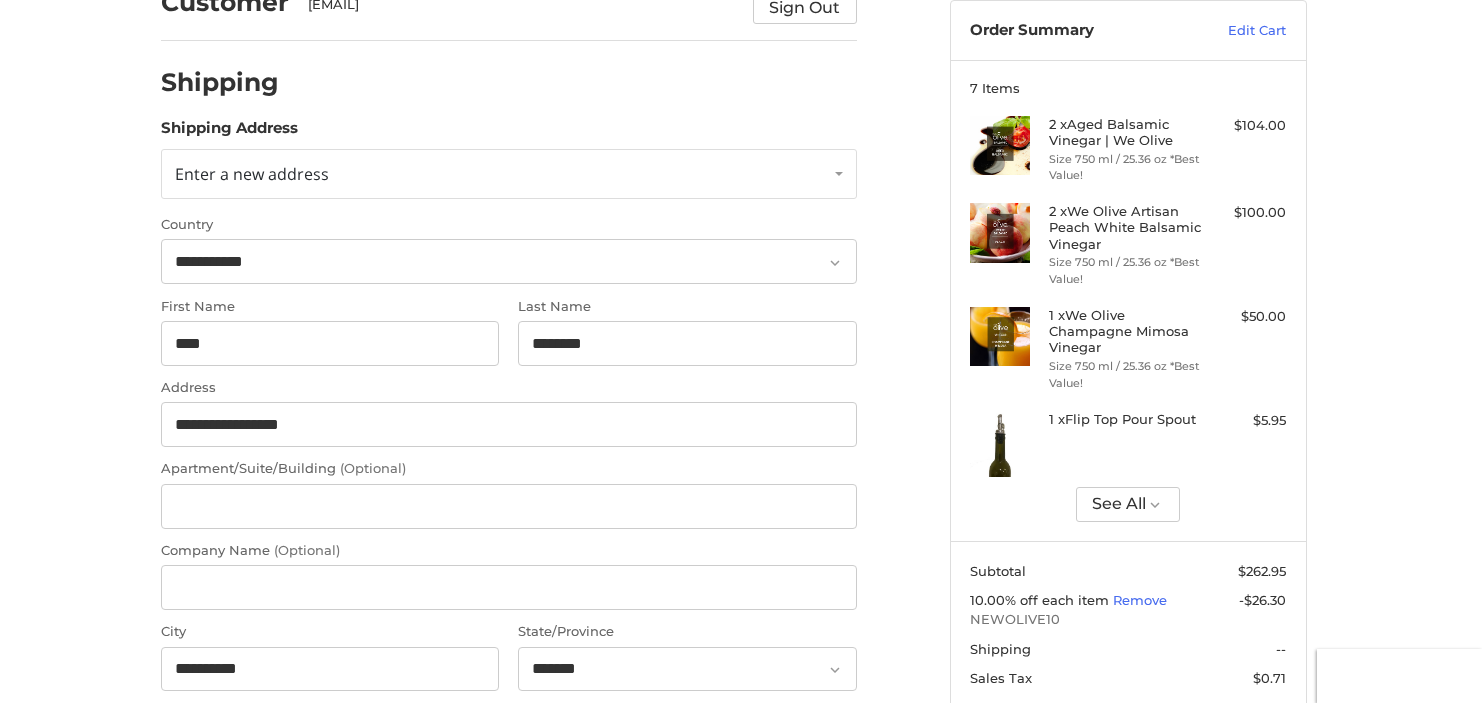 click on "**********" at bounding box center (548, 671) 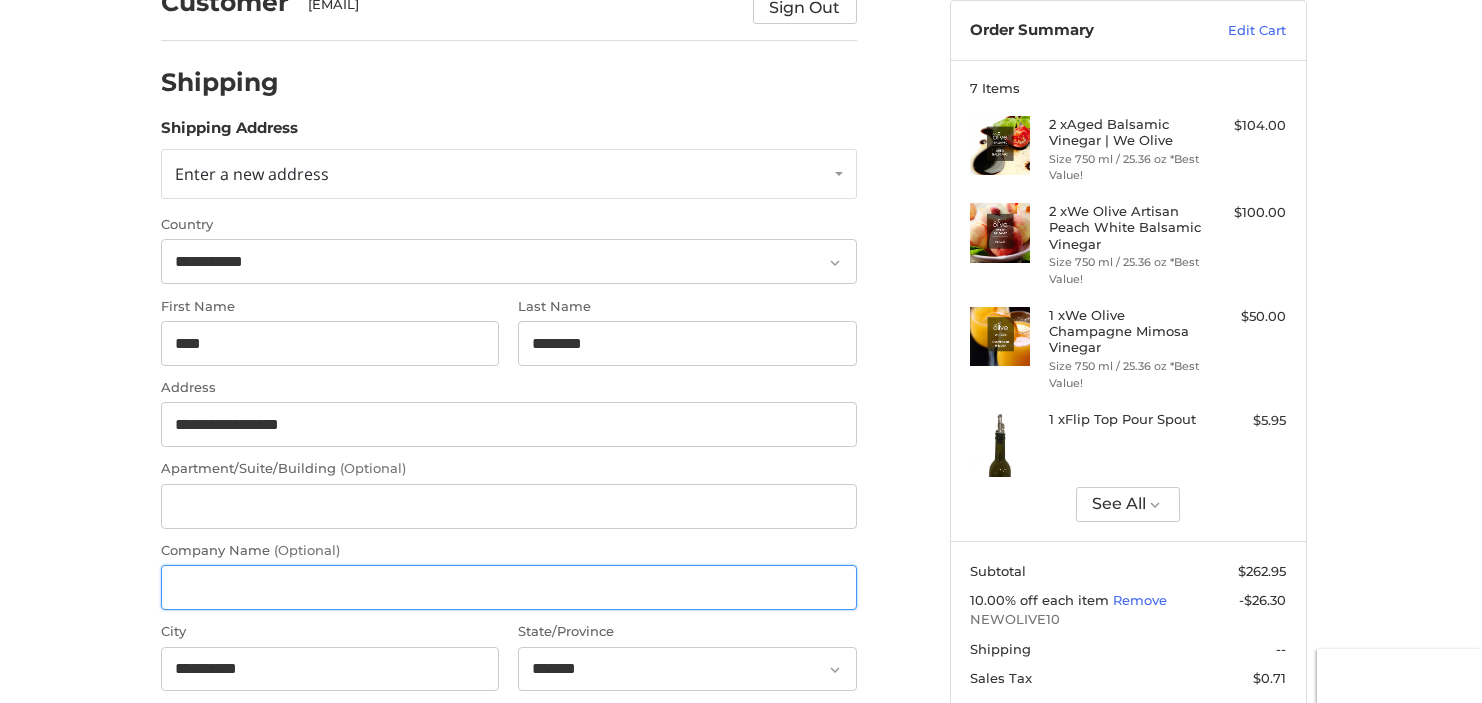 click on "Company Name   (Optional)" at bounding box center [509, 587] 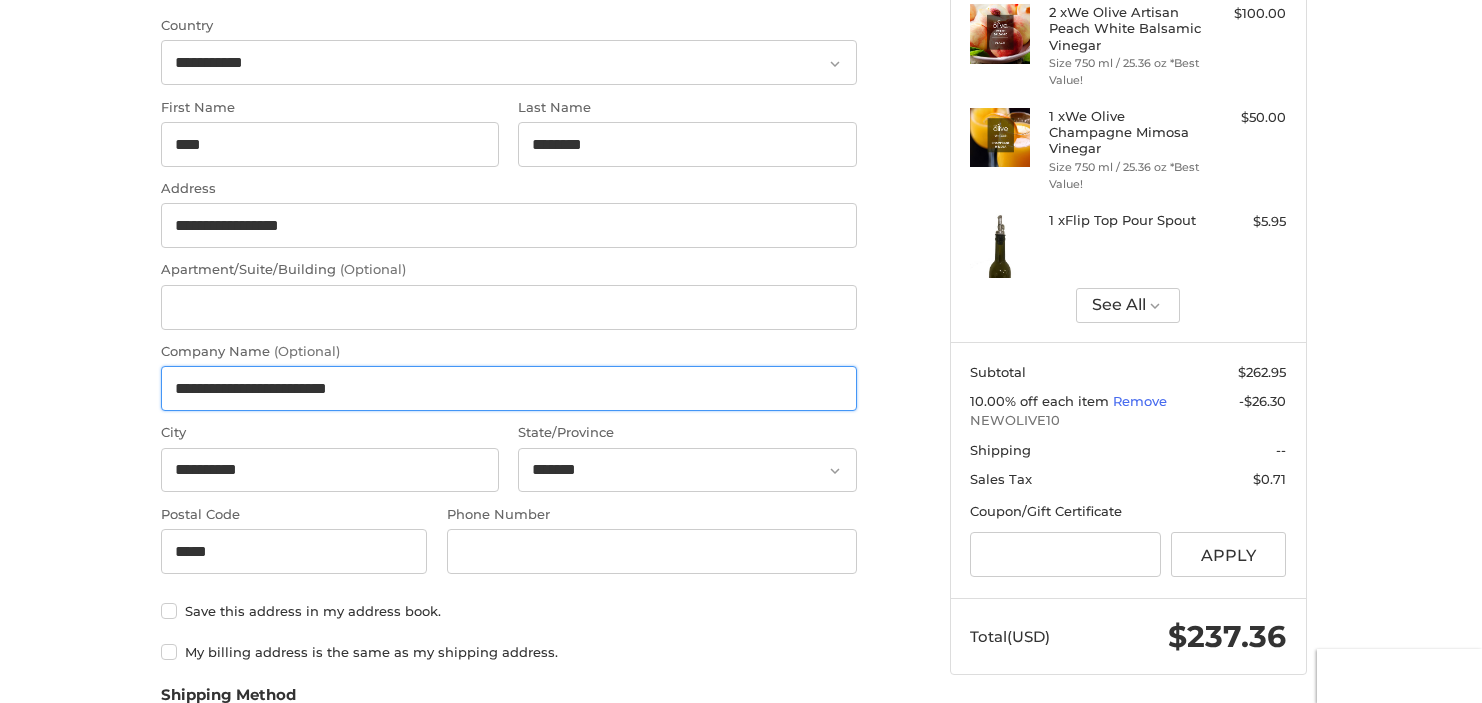 scroll, scrollTop: 392, scrollLeft: 0, axis: vertical 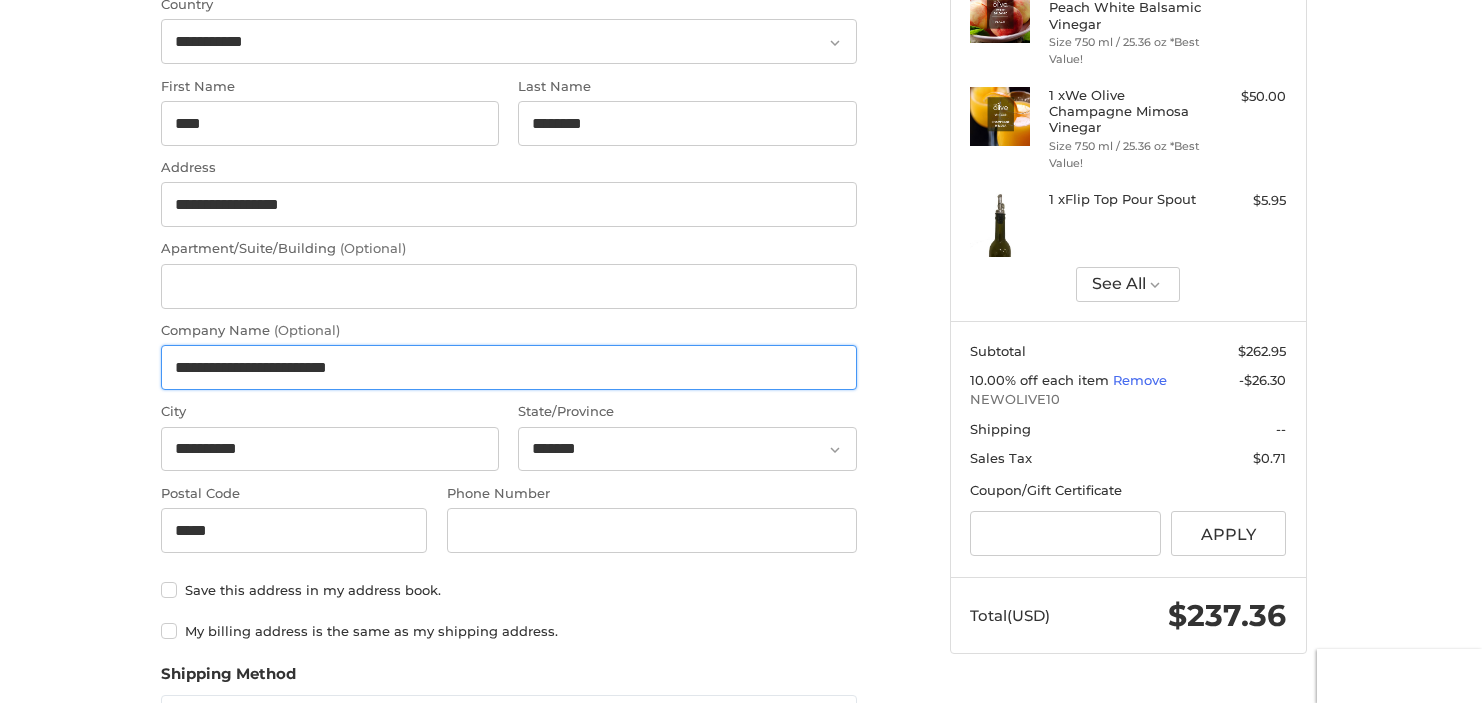 type on "**********" 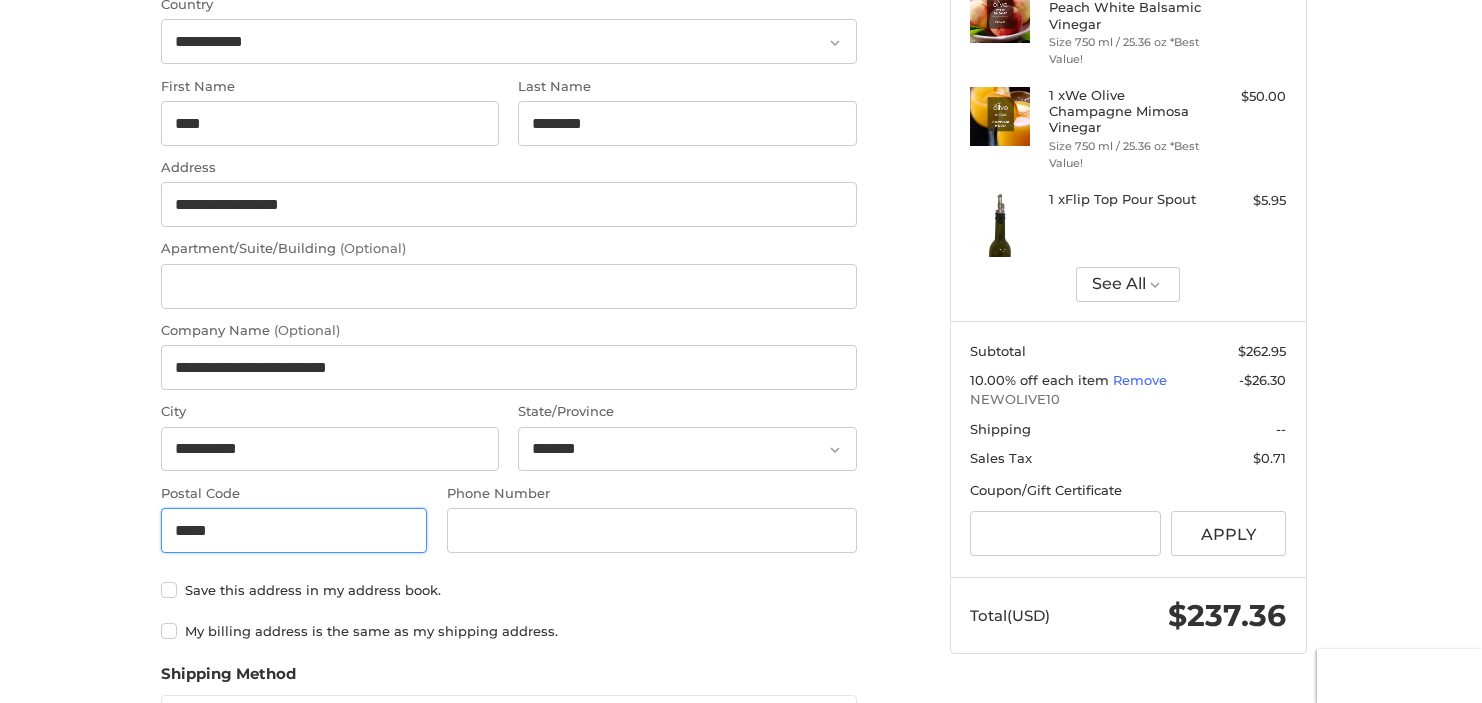 click on "*****" at bounding box center (294, 530) 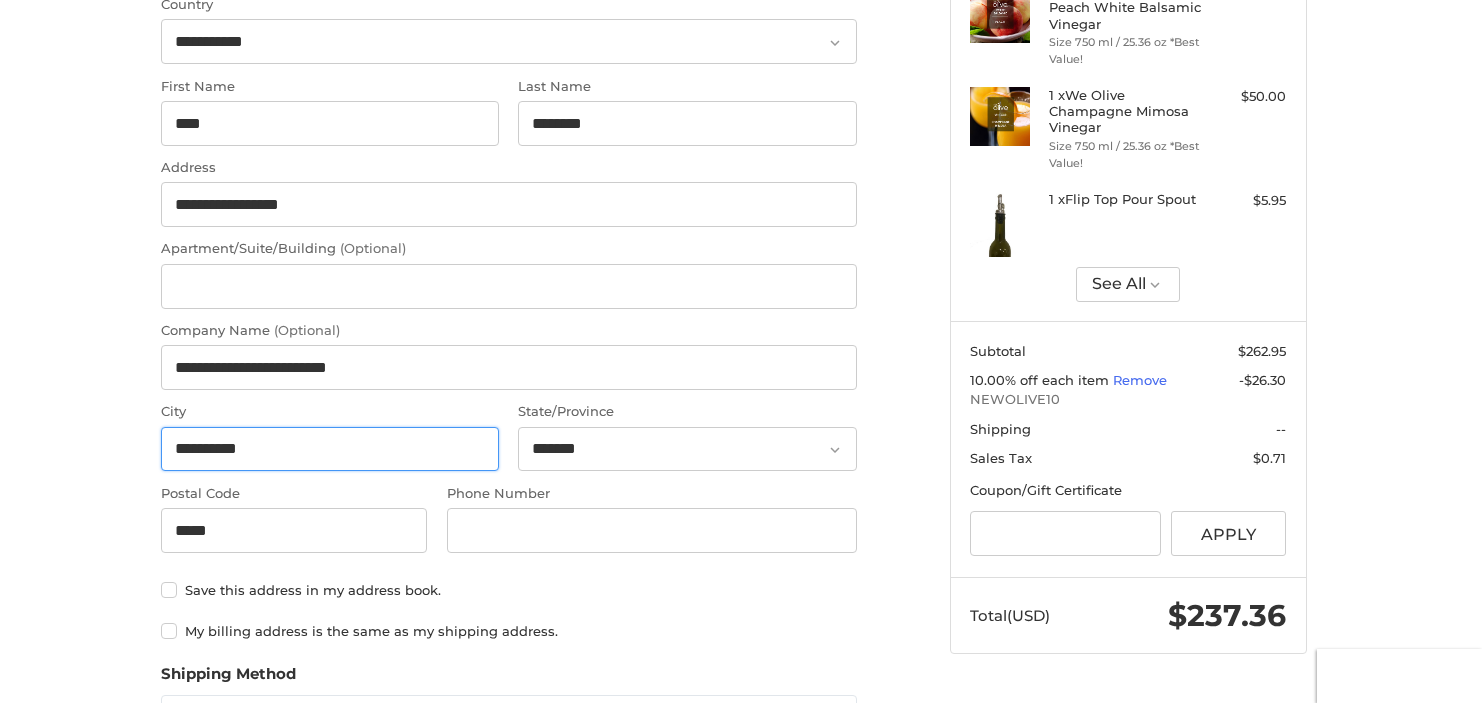 click on "**********" at bounding box center [330, 449] 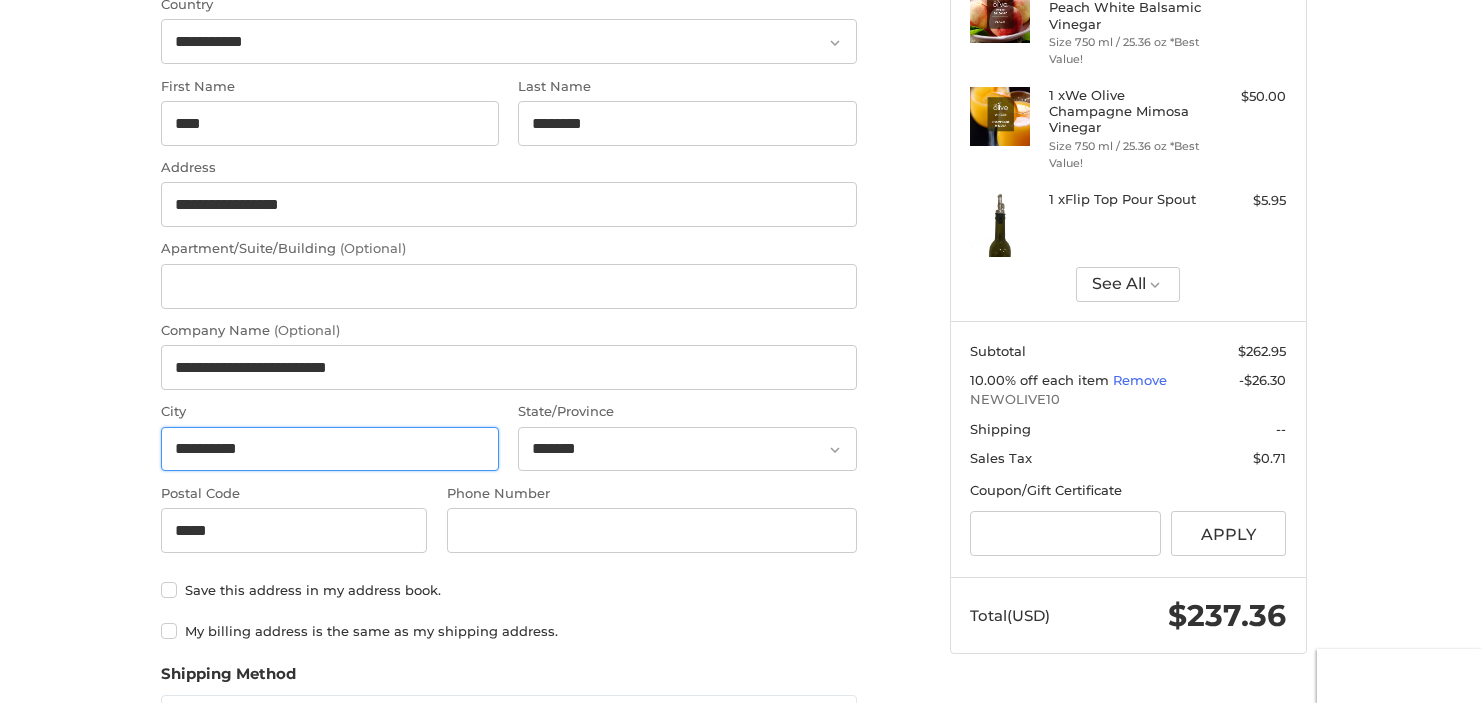 drag, startPoint x: 246, startPoint y: 443, endPoint x: 35, endPoint y: 437, distance: 211.0853 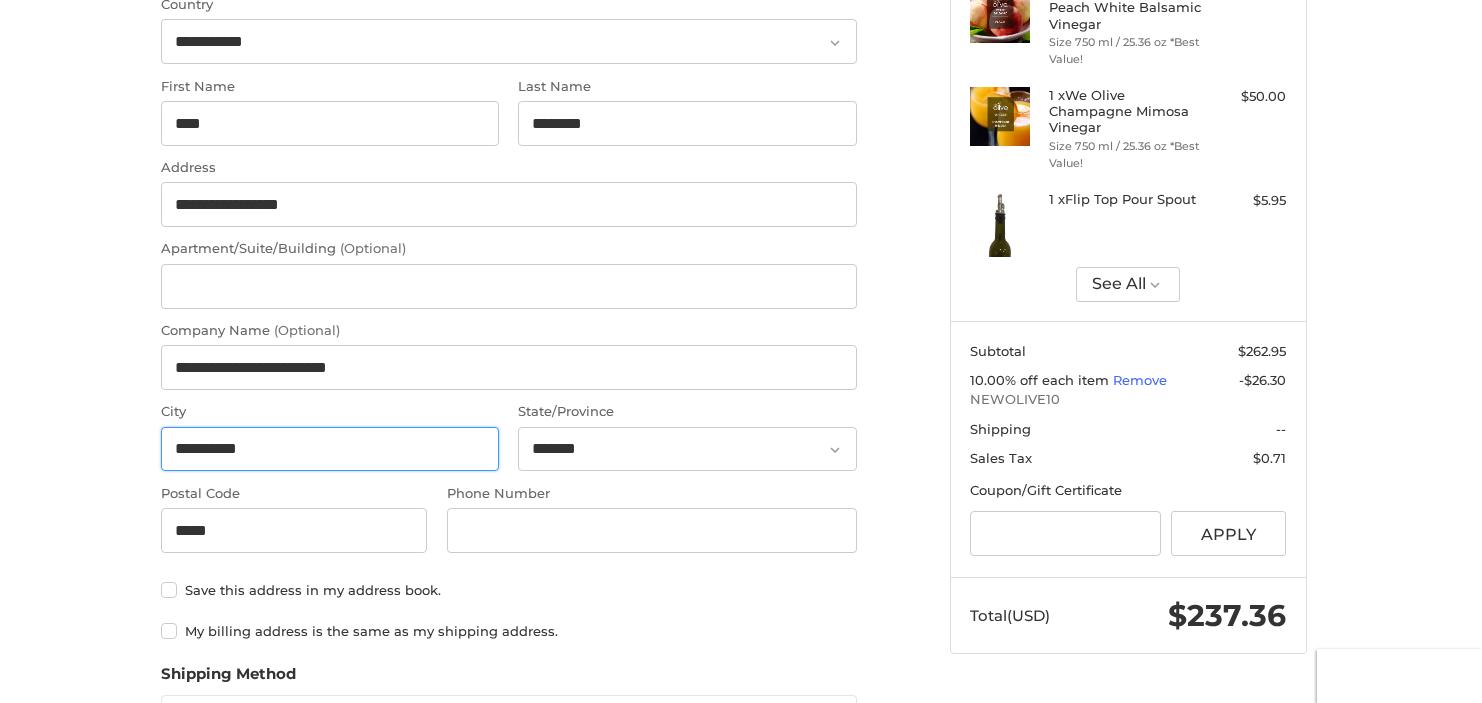 type on "**********" 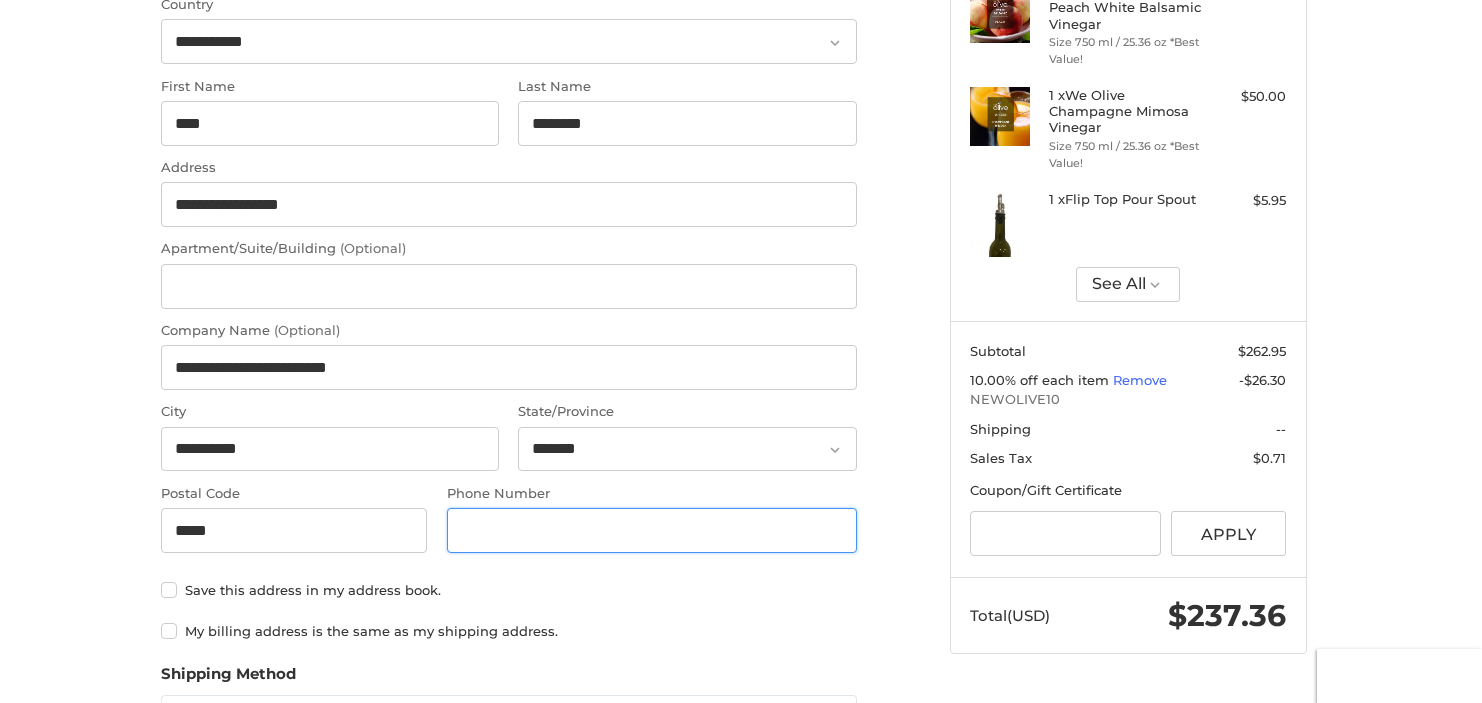 click on "Phone Number" at bounding box center (652, 530) 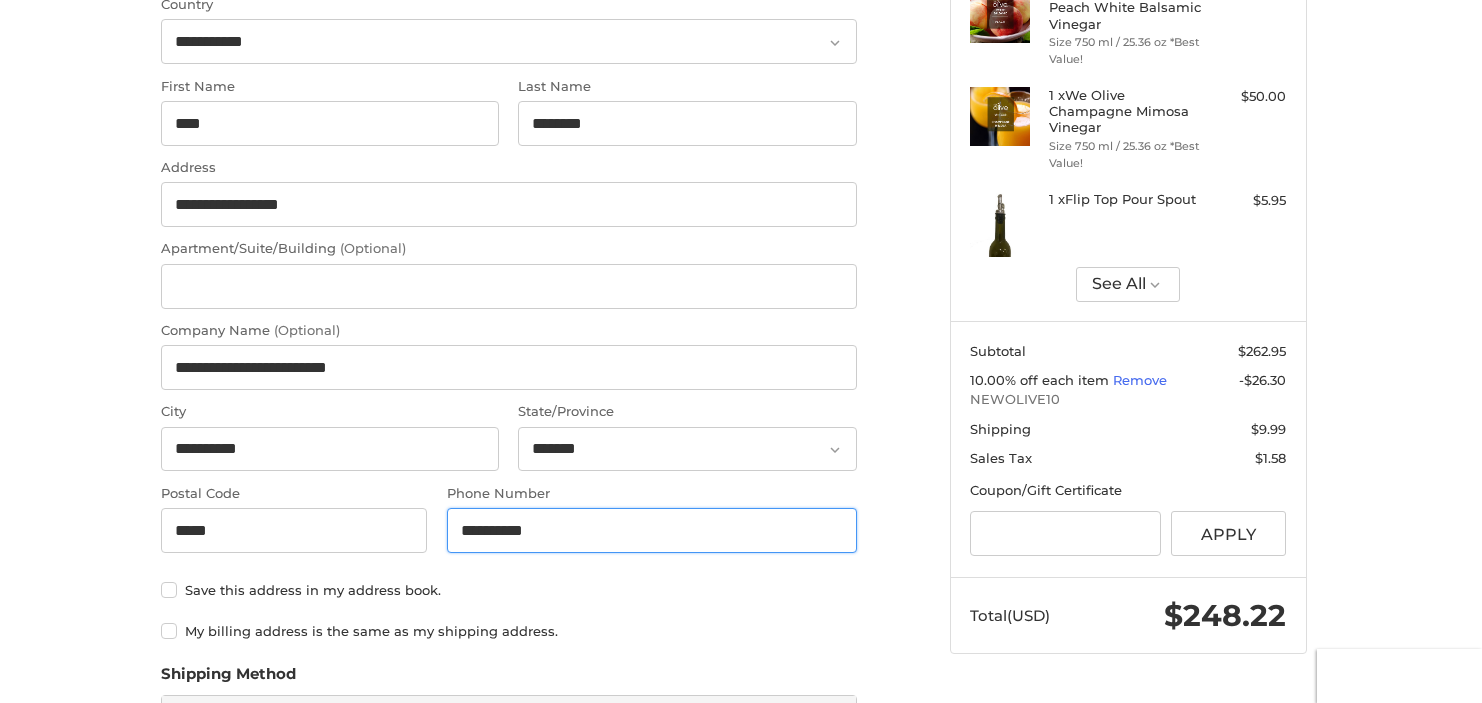type on "**********" 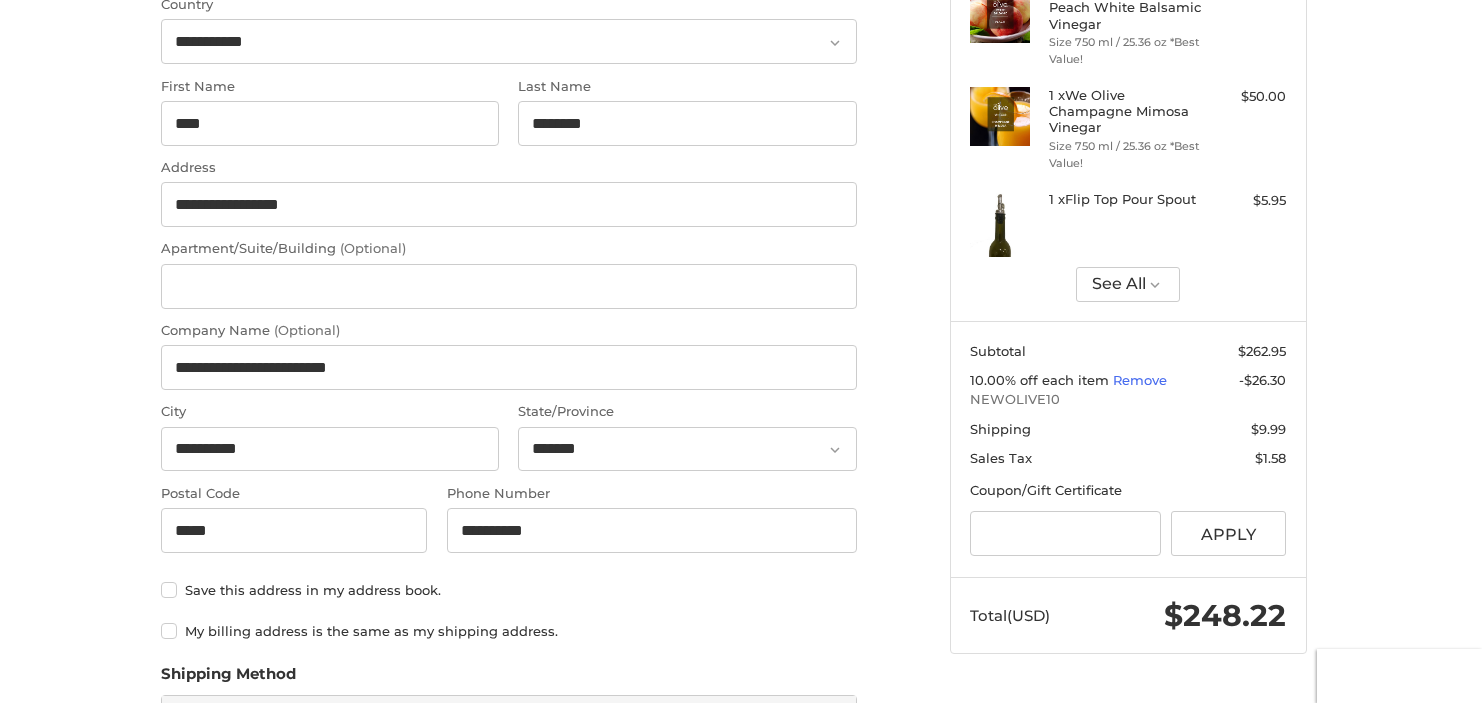 click on "My billing address is the same as my shipping address." at bounding box center (509, 631) 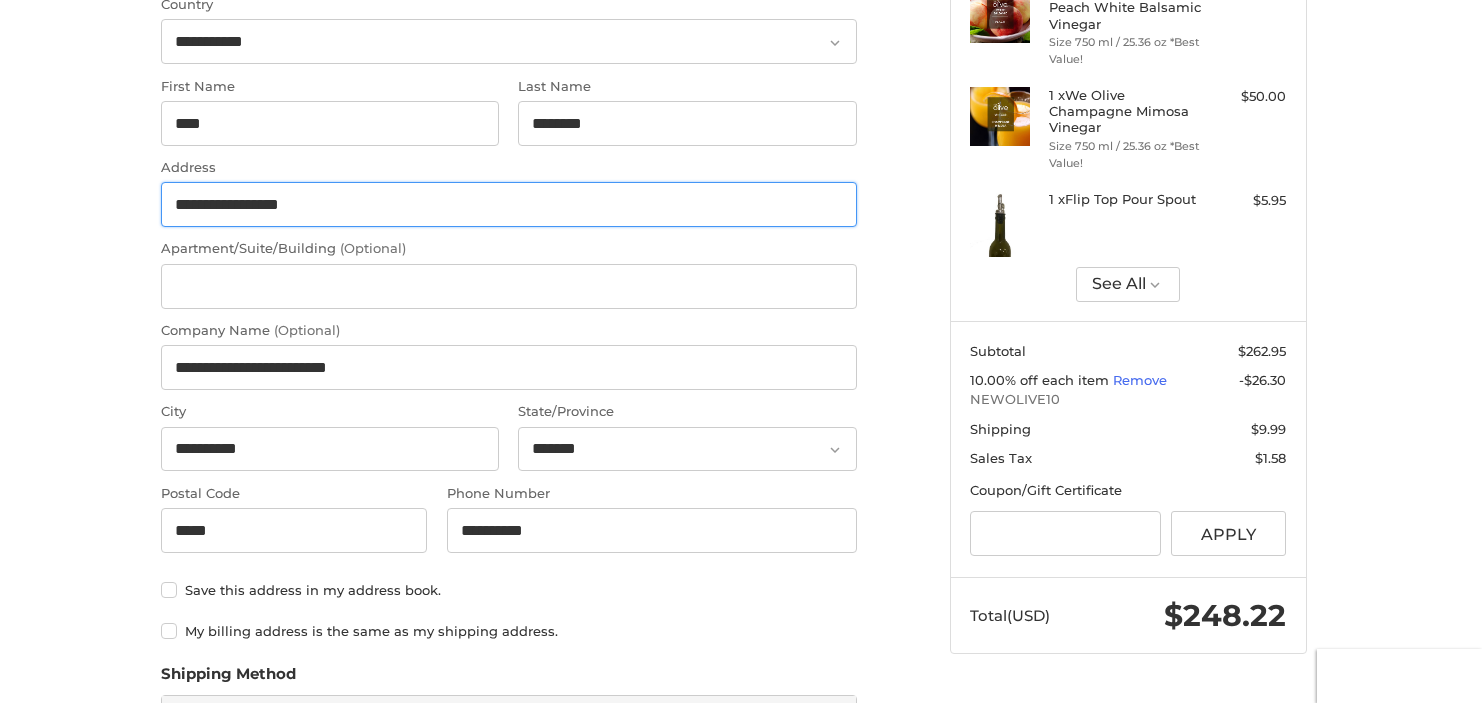 click on "**********" at bounding box center (509, 204) 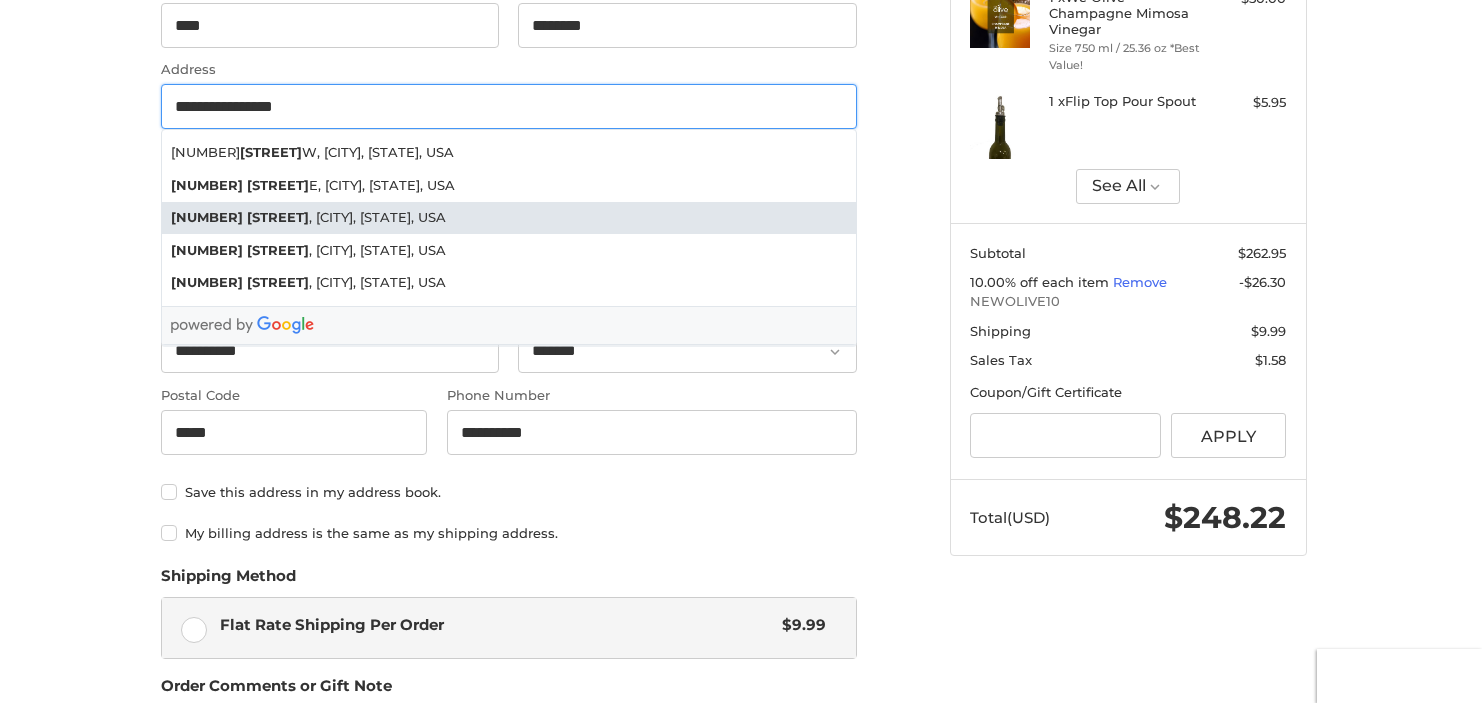 scroll, scrollTop: 392, scrollLeft: 0, axis: vertical 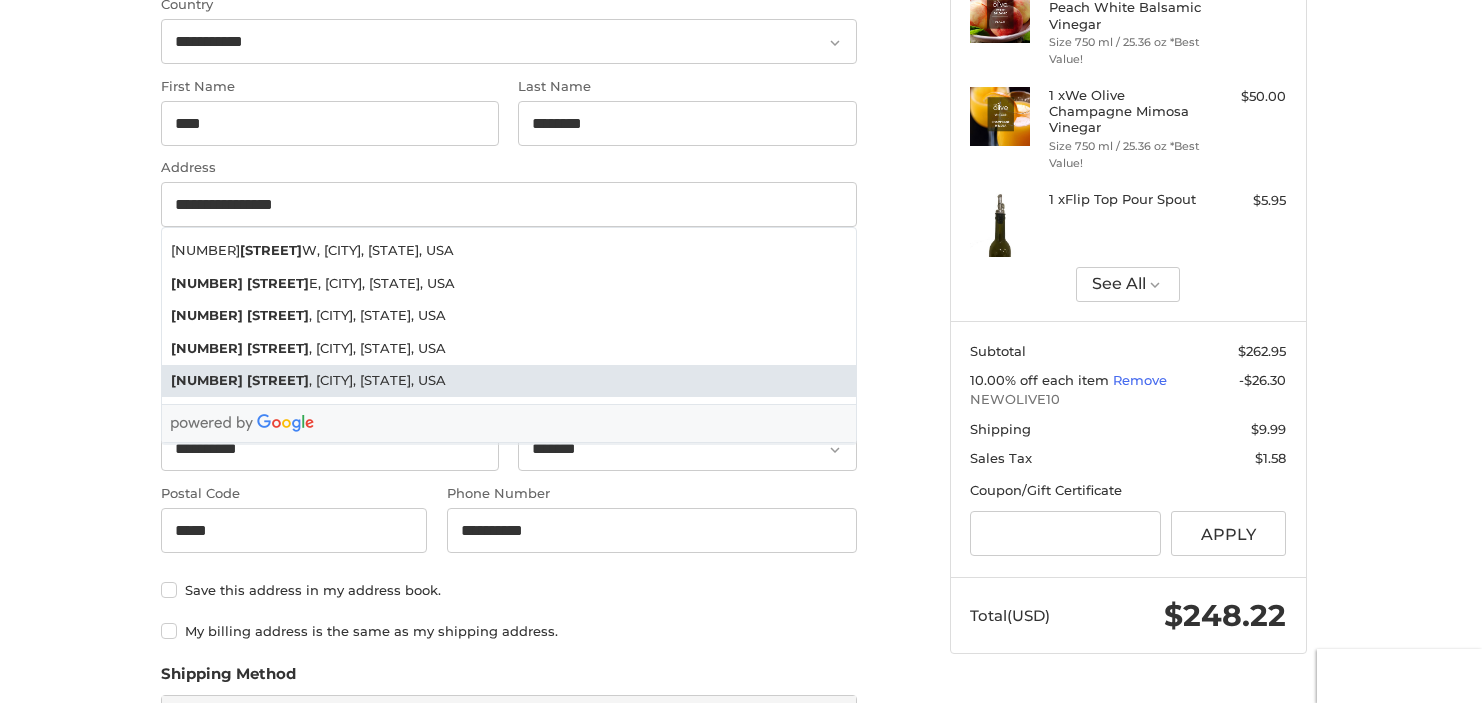 click on "Save this address in my address book." at bounding box center (509, 590) 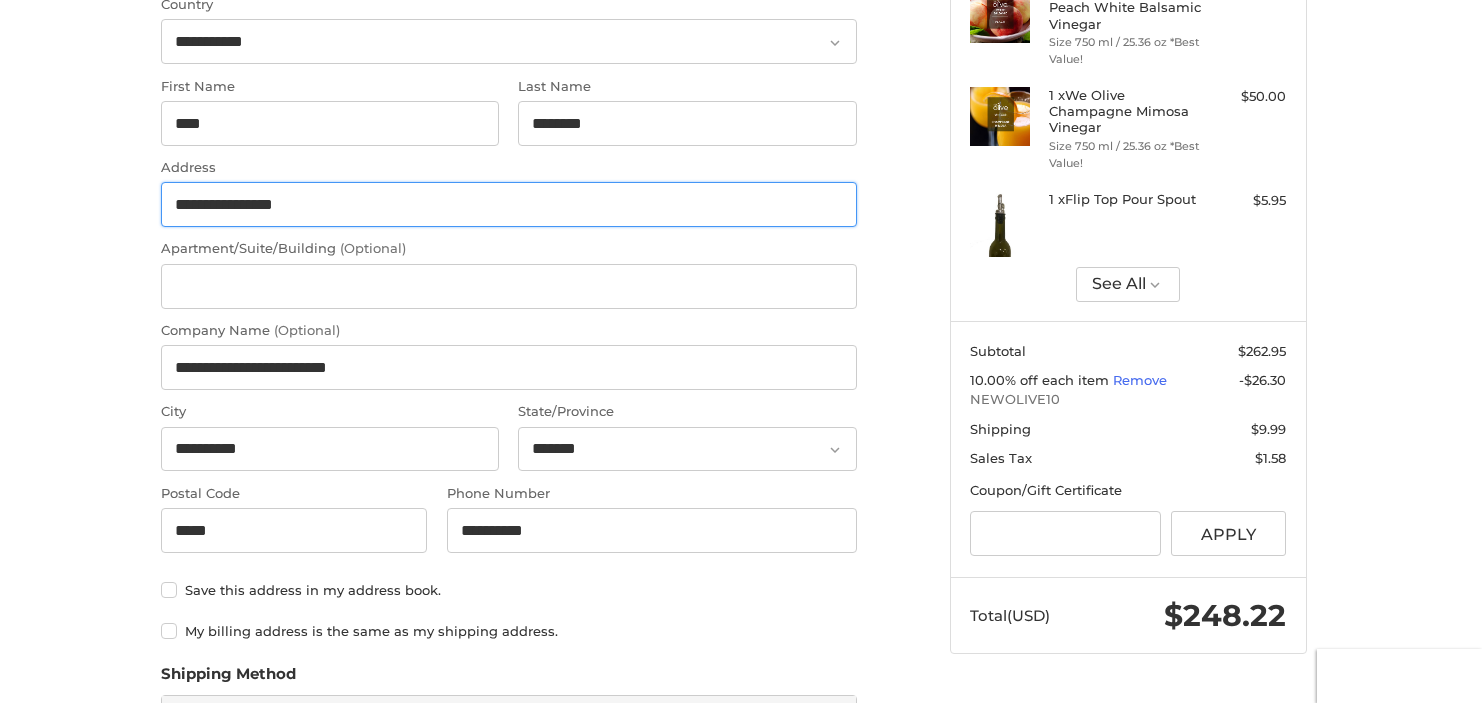 click on "**********" at bounding box center [509, 204] 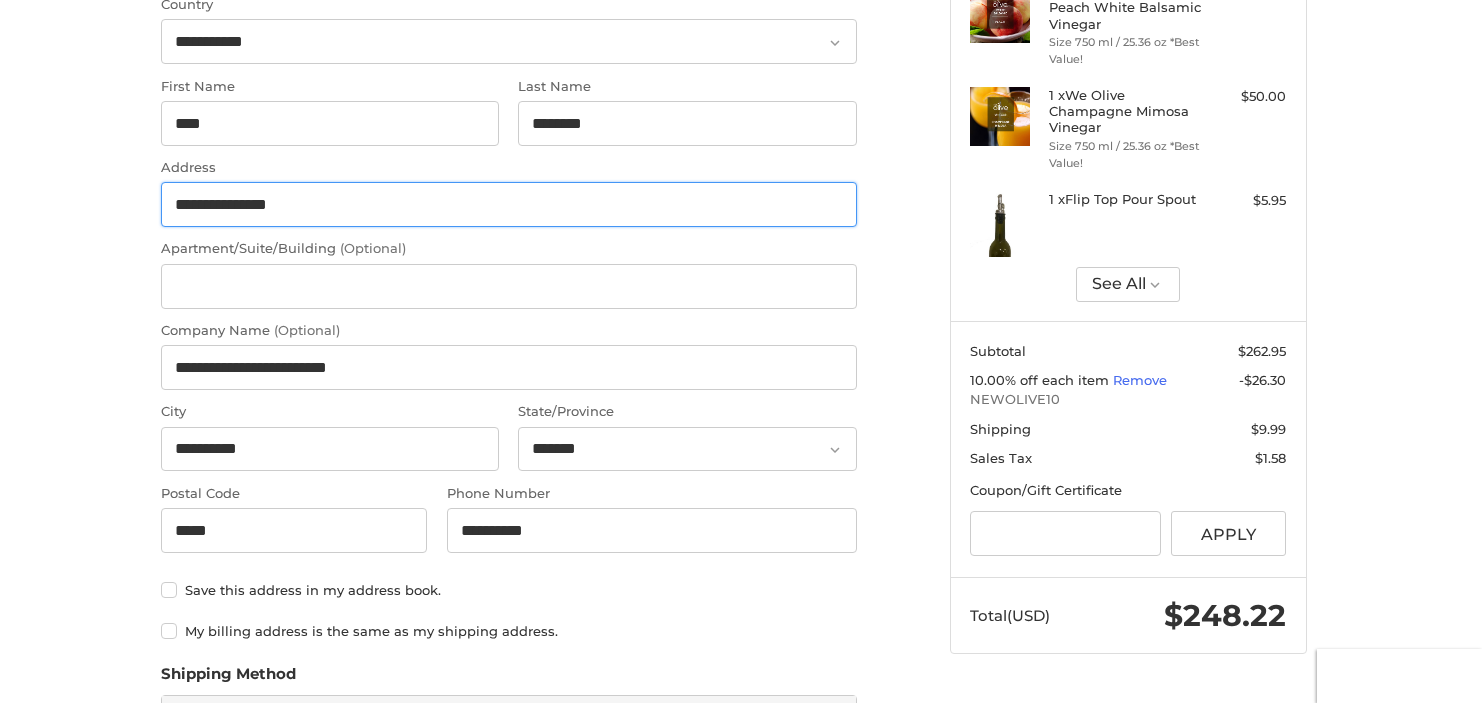 click on "**********" at bounding box center (509, 204) 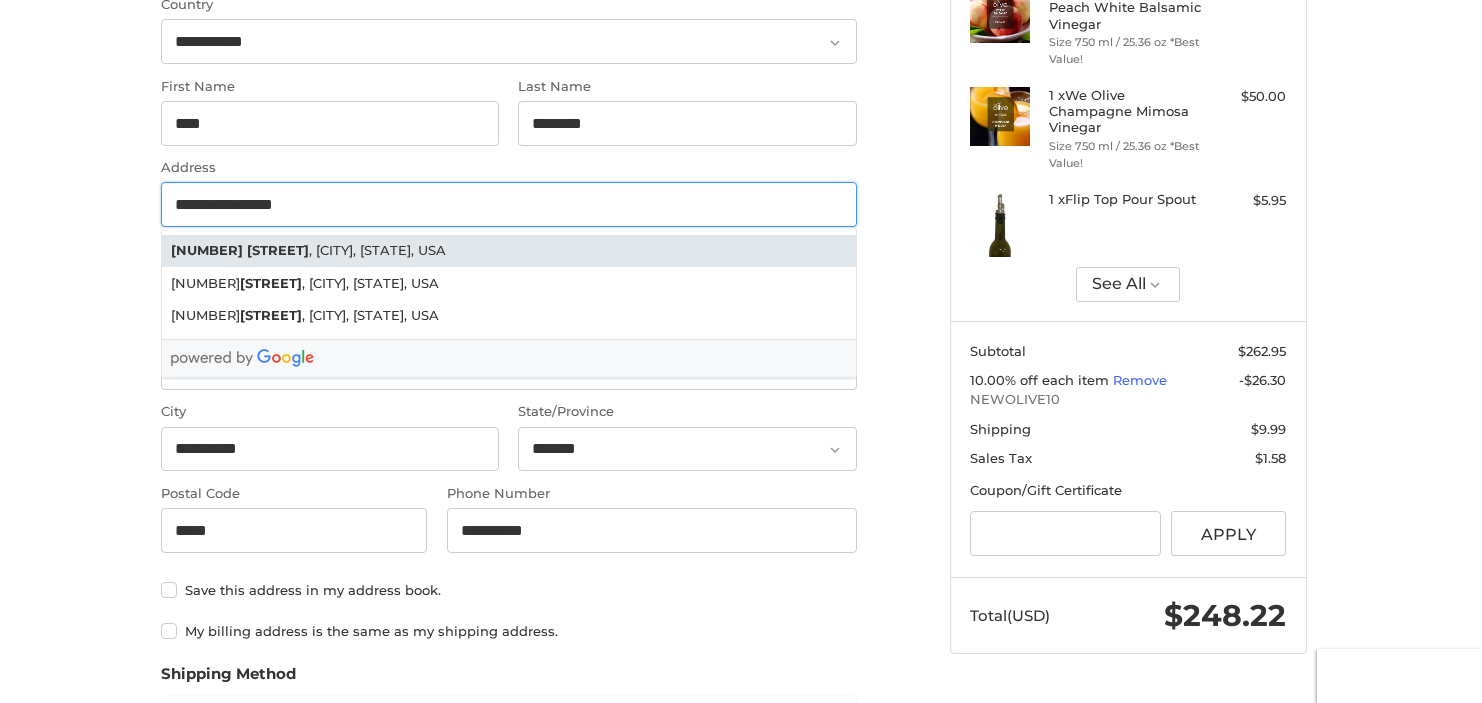 click on "[STREET]" at bounding box center [278, 251] 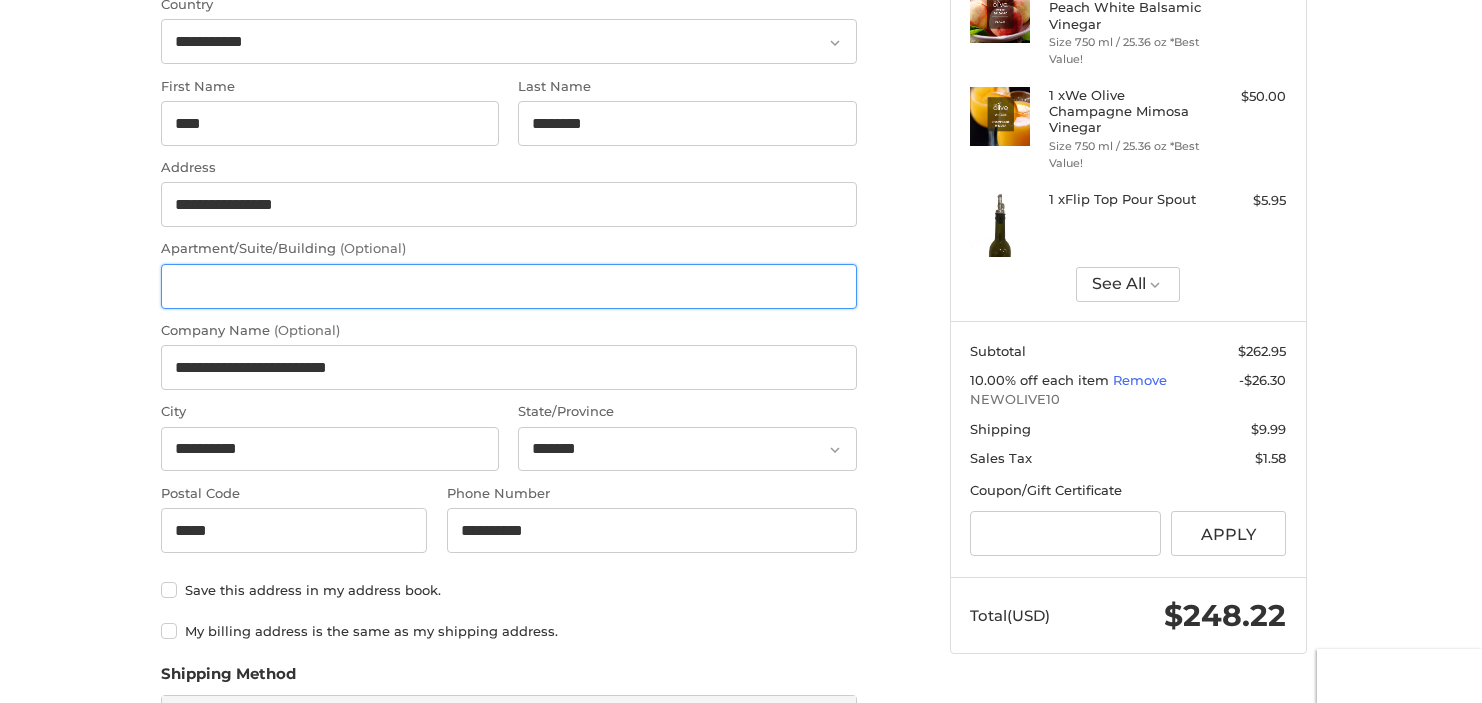 type on "**********" 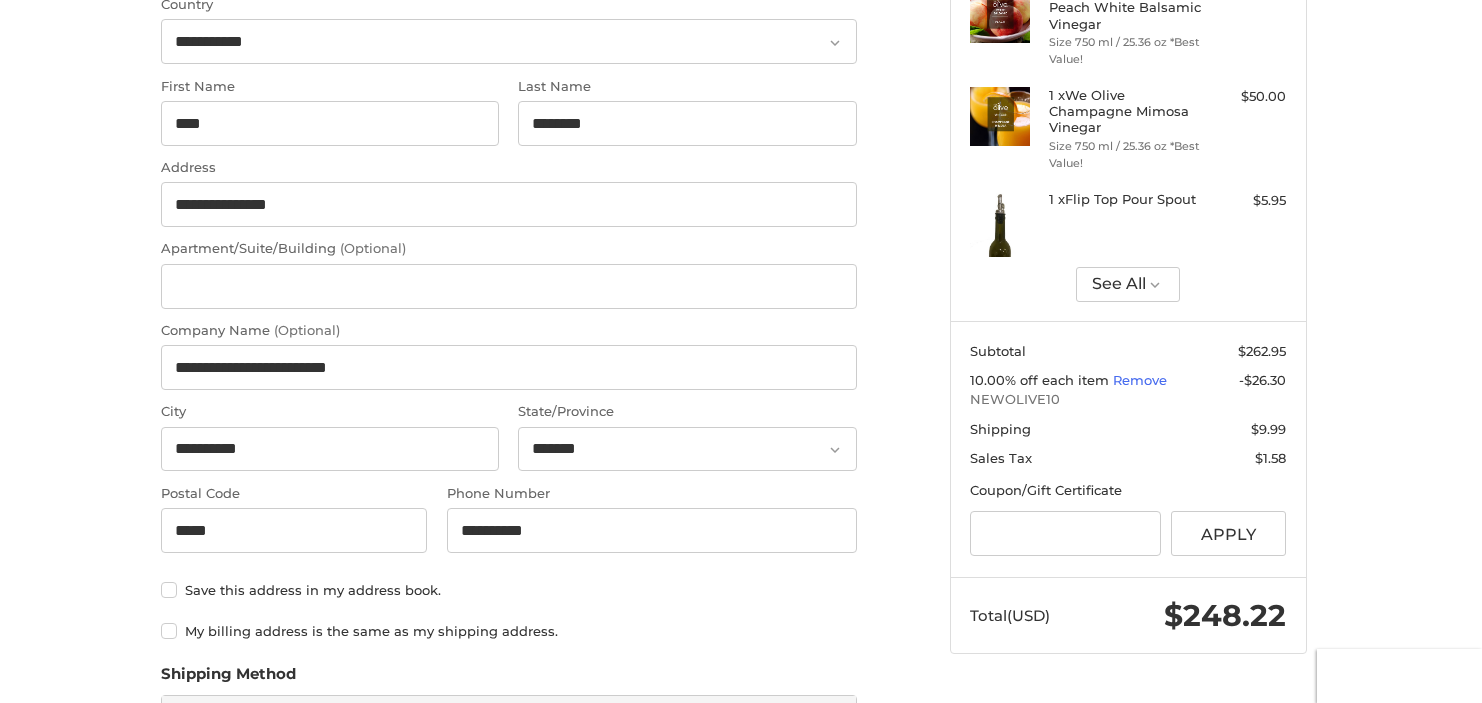 click on "Save this address in my address book." at bounding box center (509, 590) 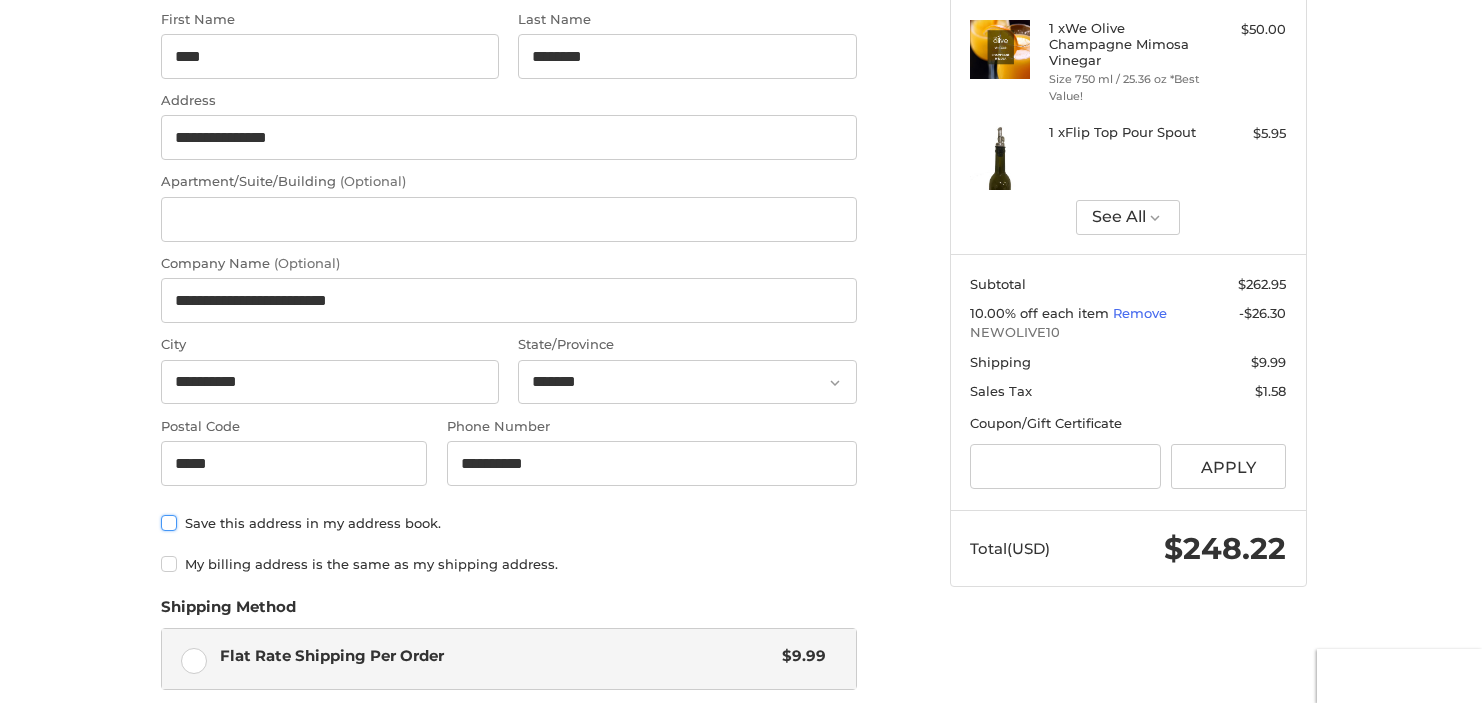 scroll, scrollTop: 592, scrollLeft: 0, axis: vertical 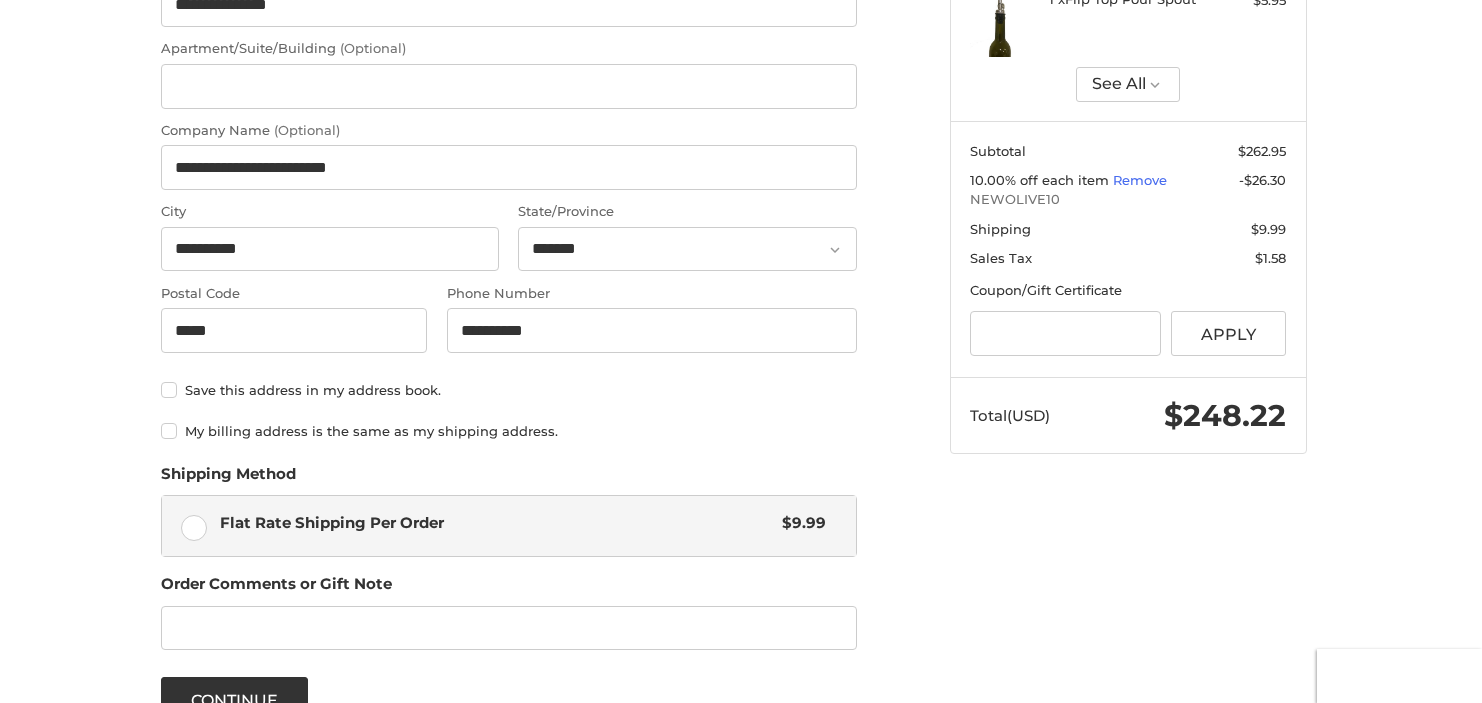 click on "My billing address is the same as my shipping address." at bounding box center (509, 431) 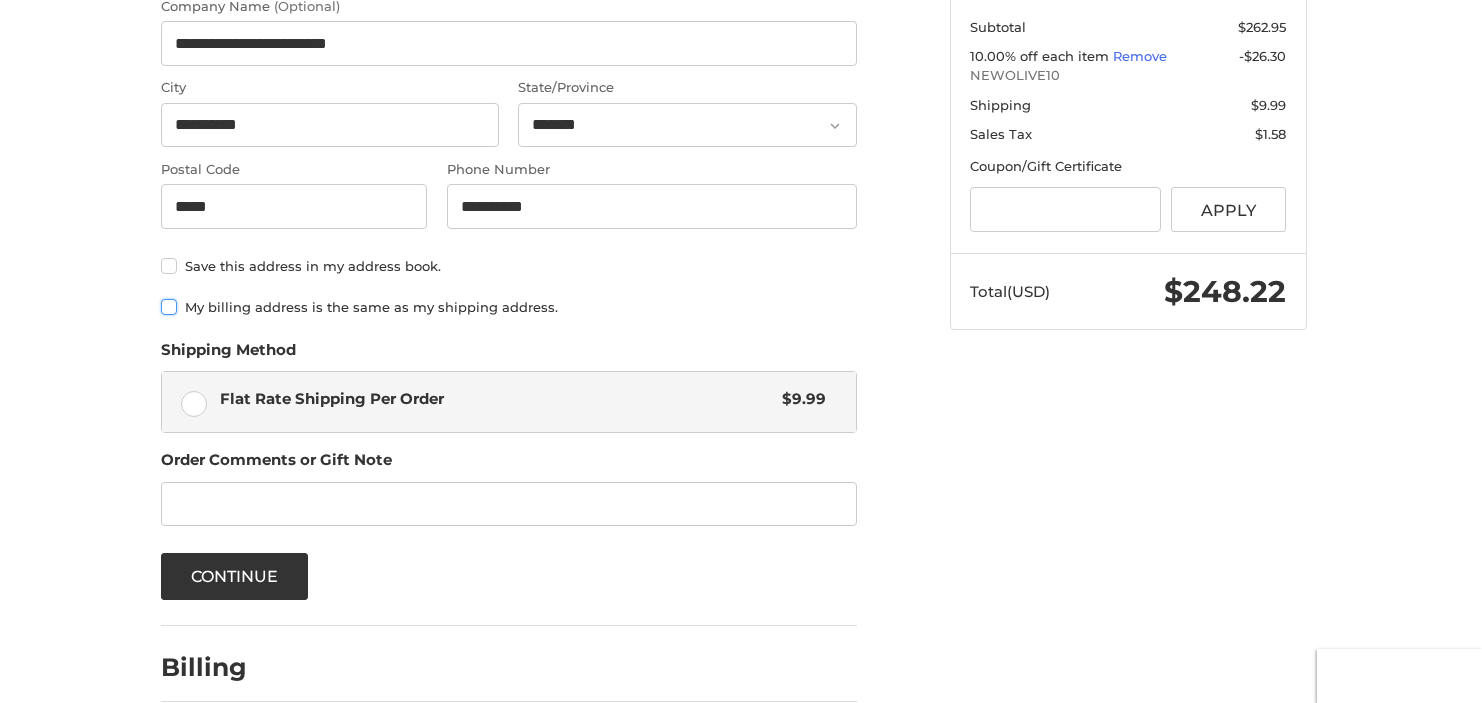 scroll, scrollTop: 792, scrollLeft: 0, axis: vertical 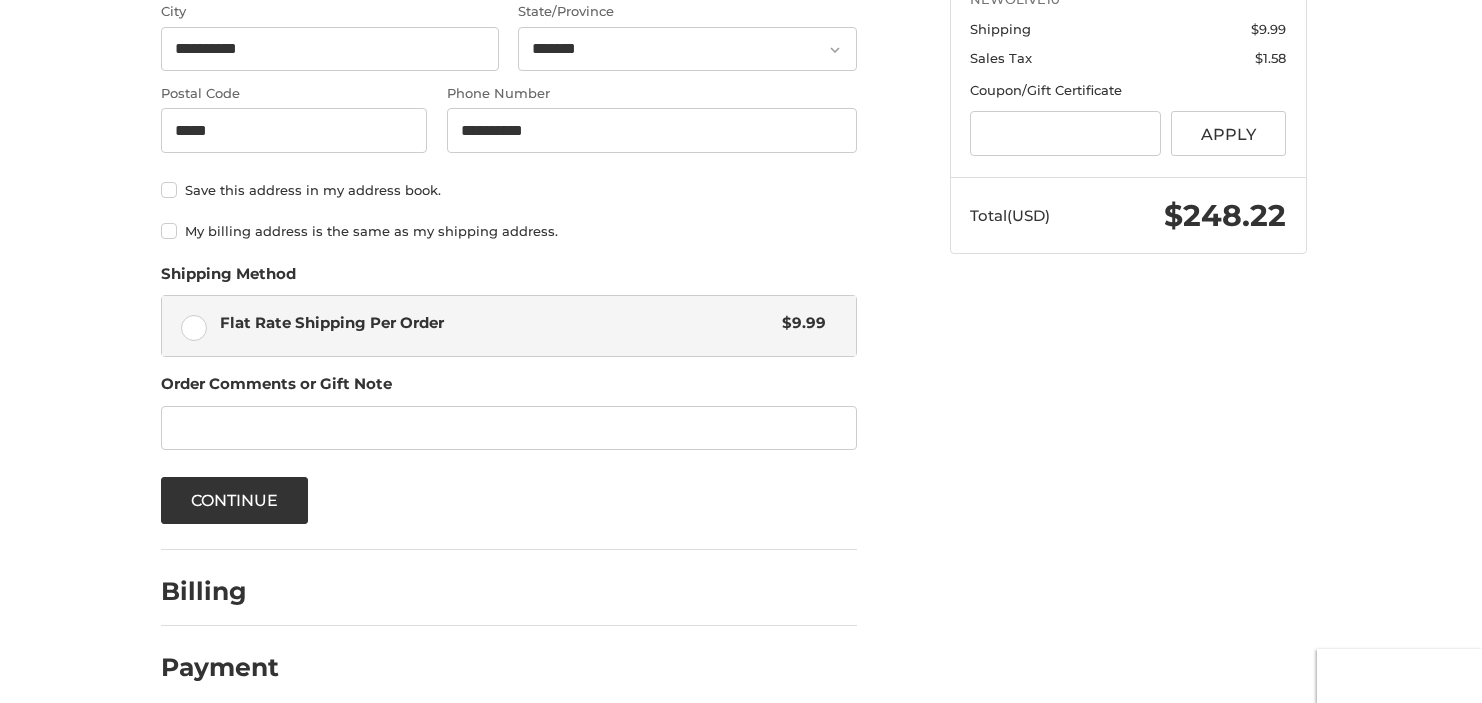 click on "Flat Rate Shipping Per Order $9.99" at bounding box center (509, 326) 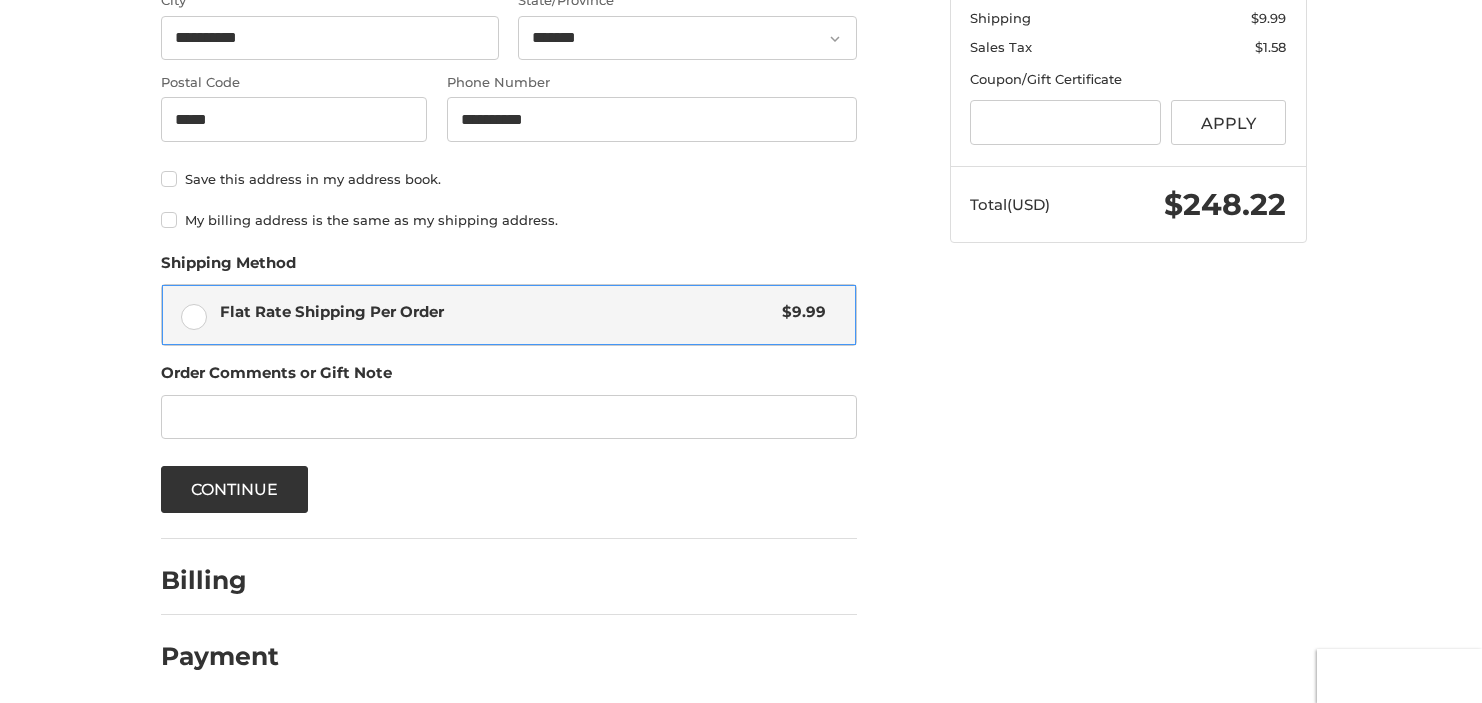scroll, scrollTop: 809, scrollLeft: 0, axis: vertical 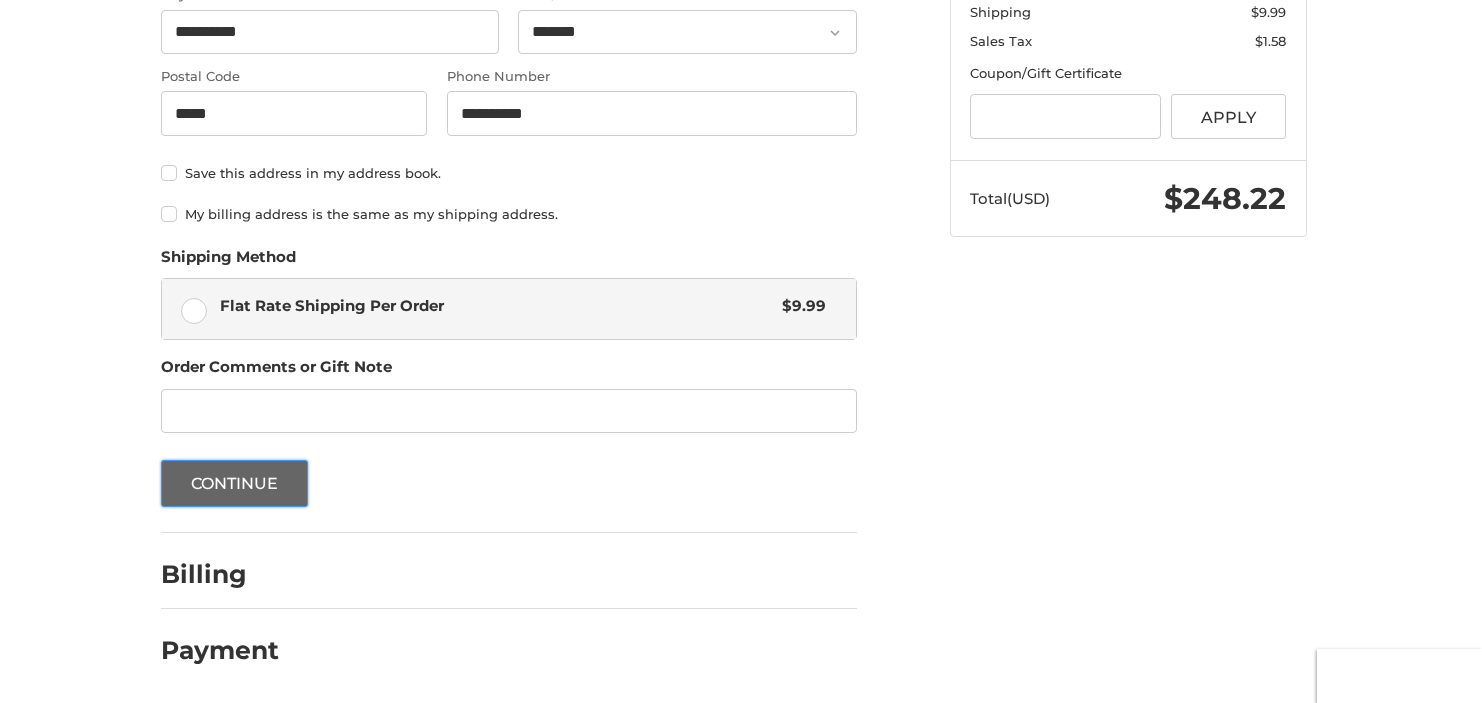 click on "Continue" at bounding box center [235, 483] 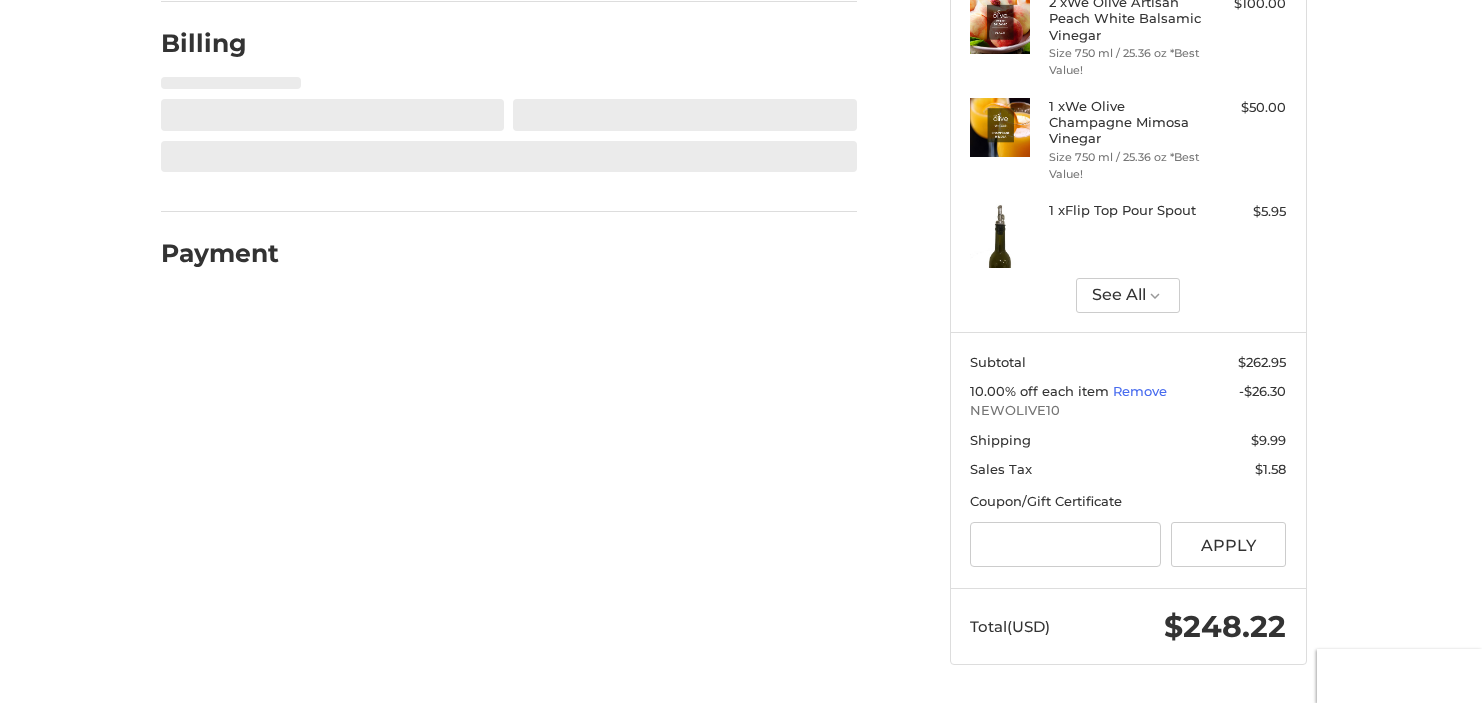 select on "**" 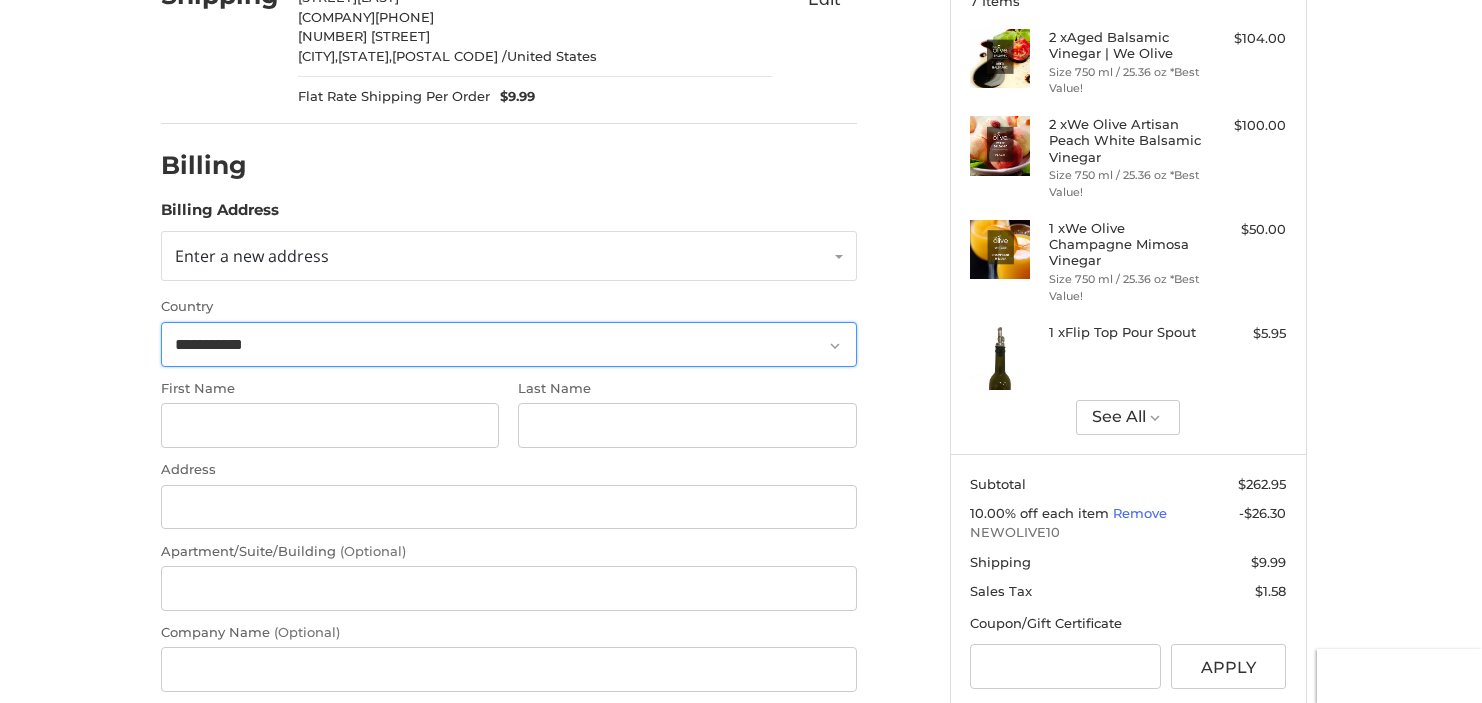 scroll, scrollTop: 241, scrollLeft: 0, axis: vertical 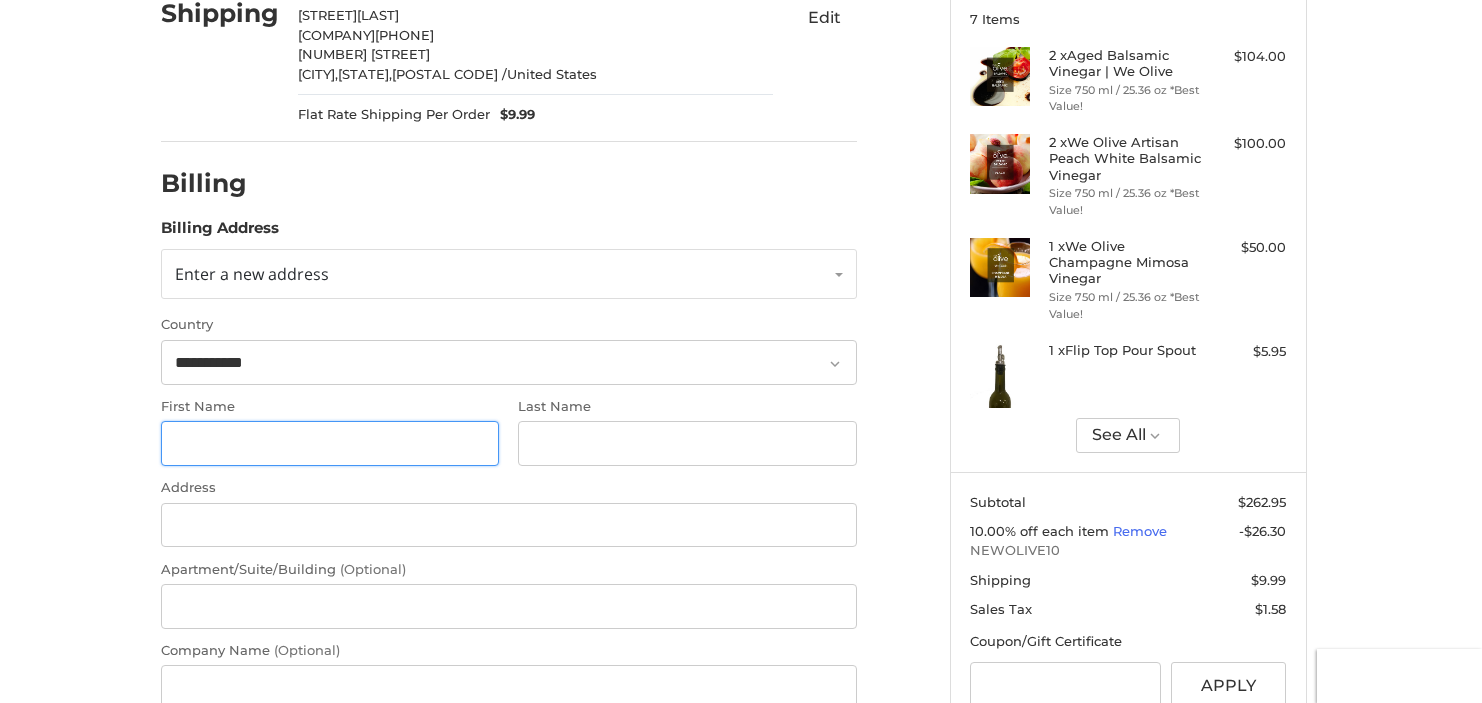 click on "First Name" at bounding box center (330, 443) 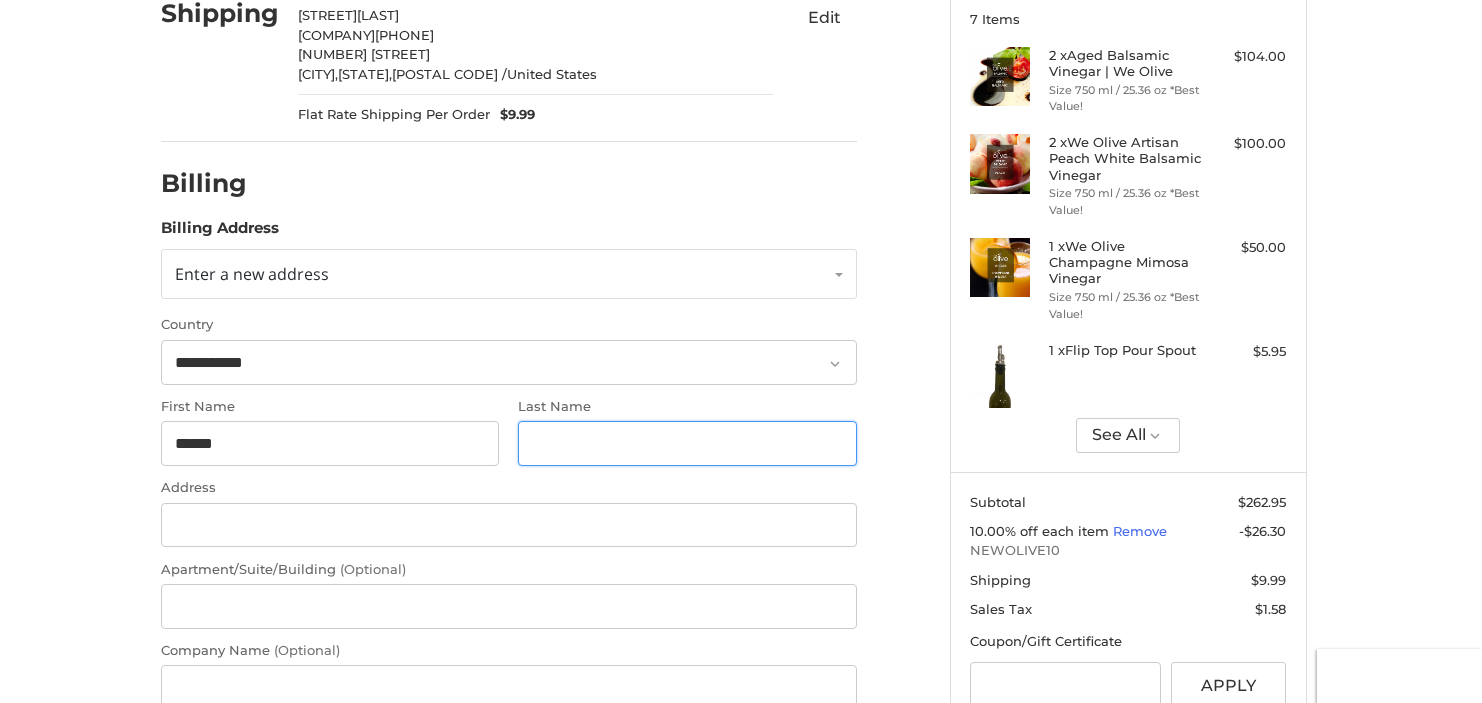 type on "********" 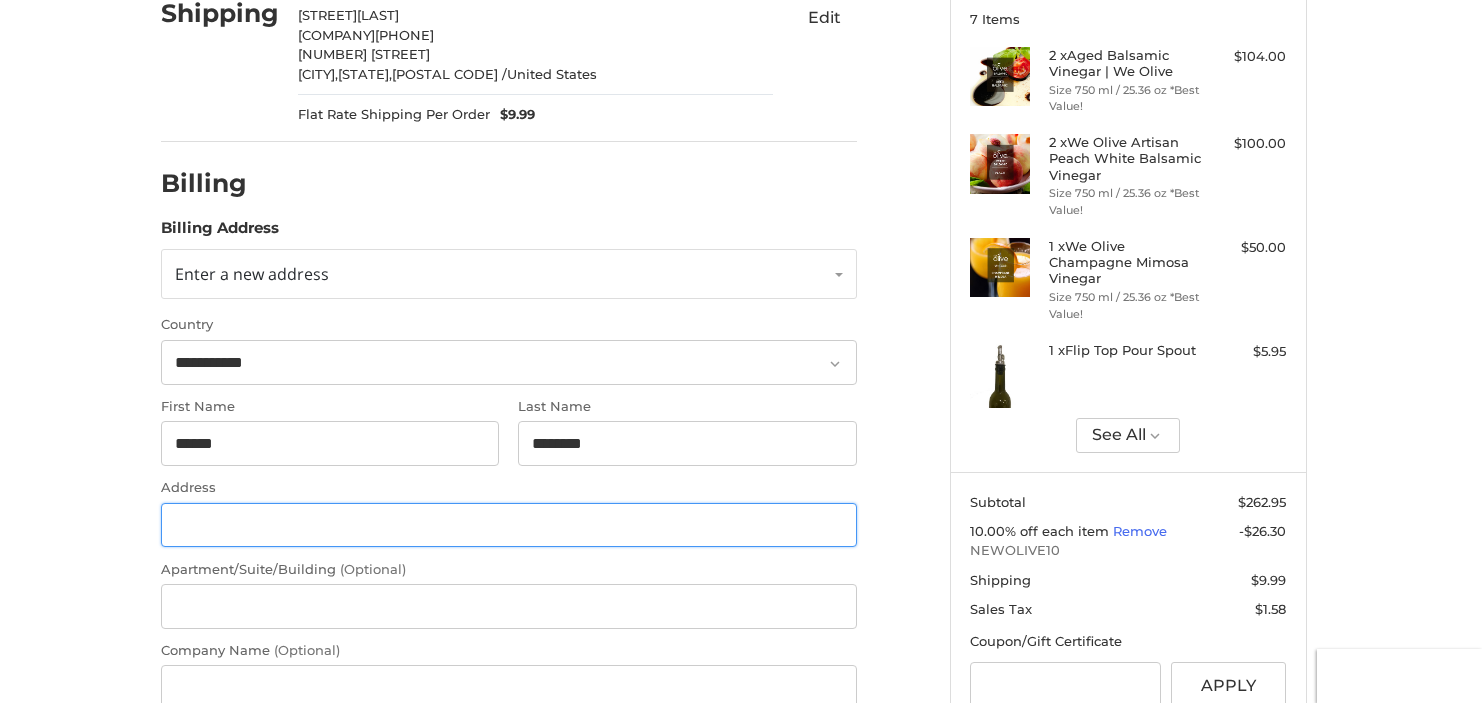 type on "**********" 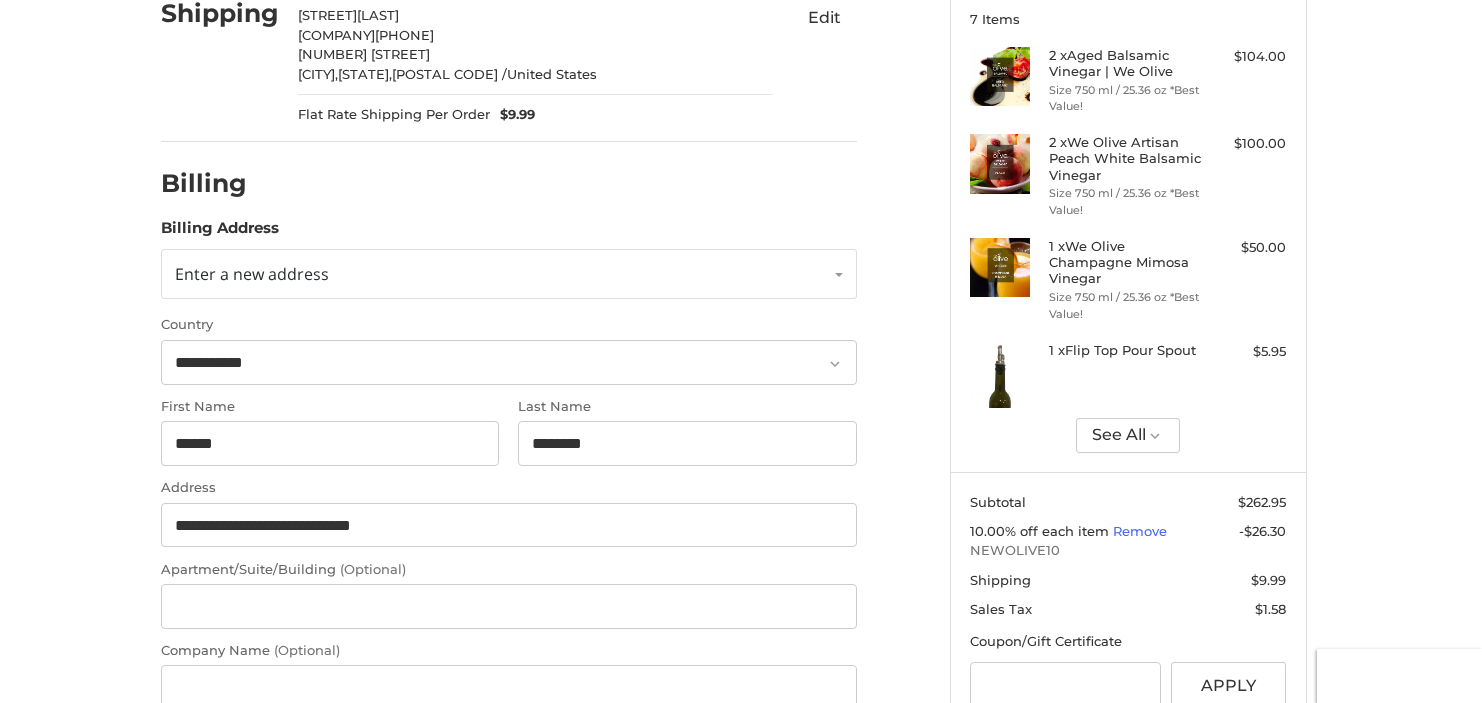 type on "*****" 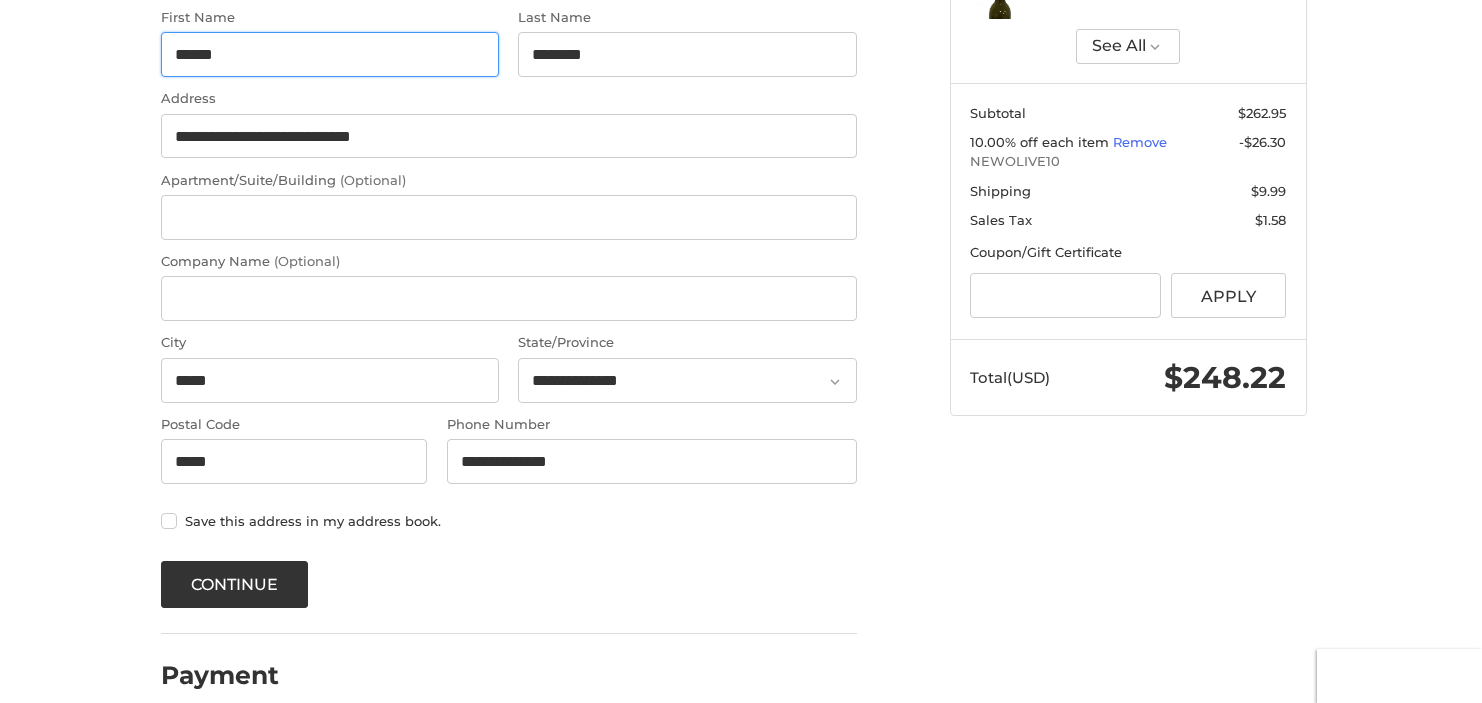 scroll, scrollTop: 641, scrollLeft: 0, axis: vertical 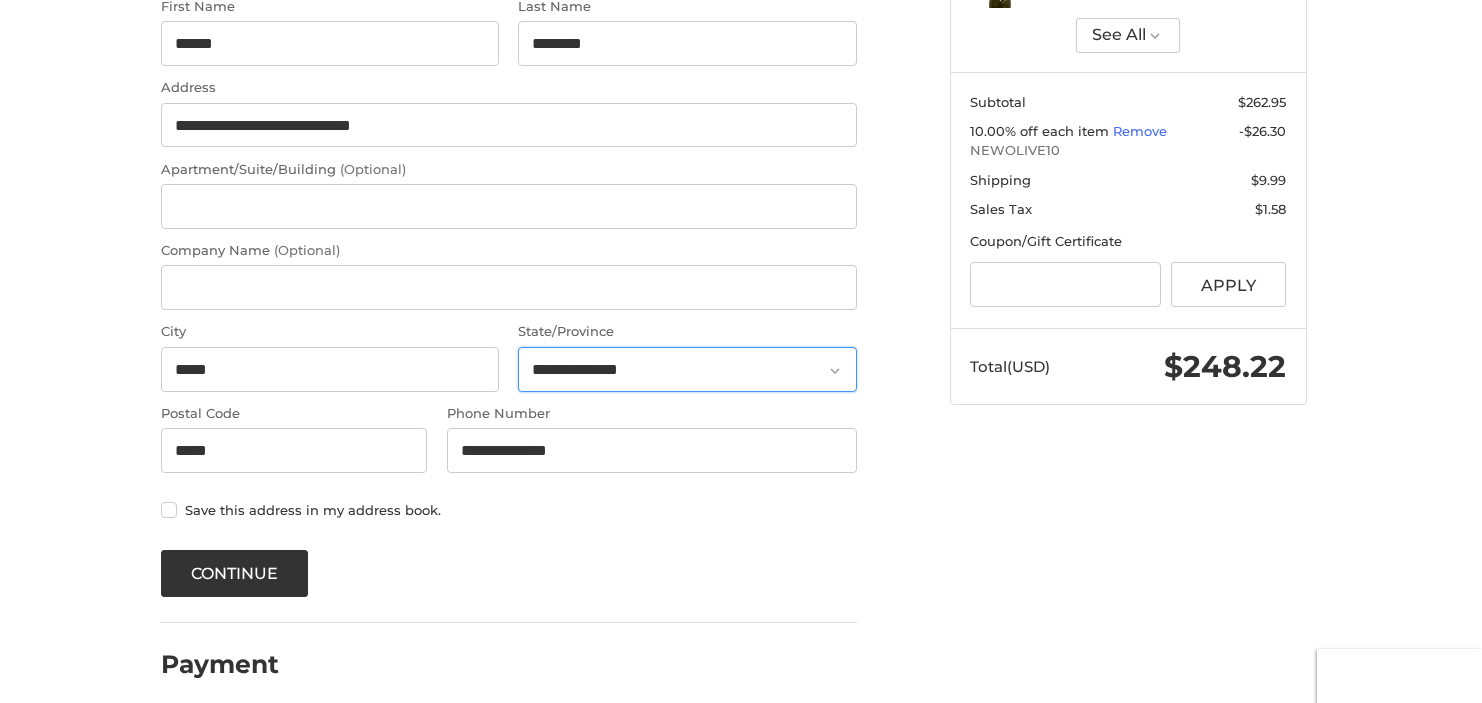 click on "**********" at bounding box center [687, 369] 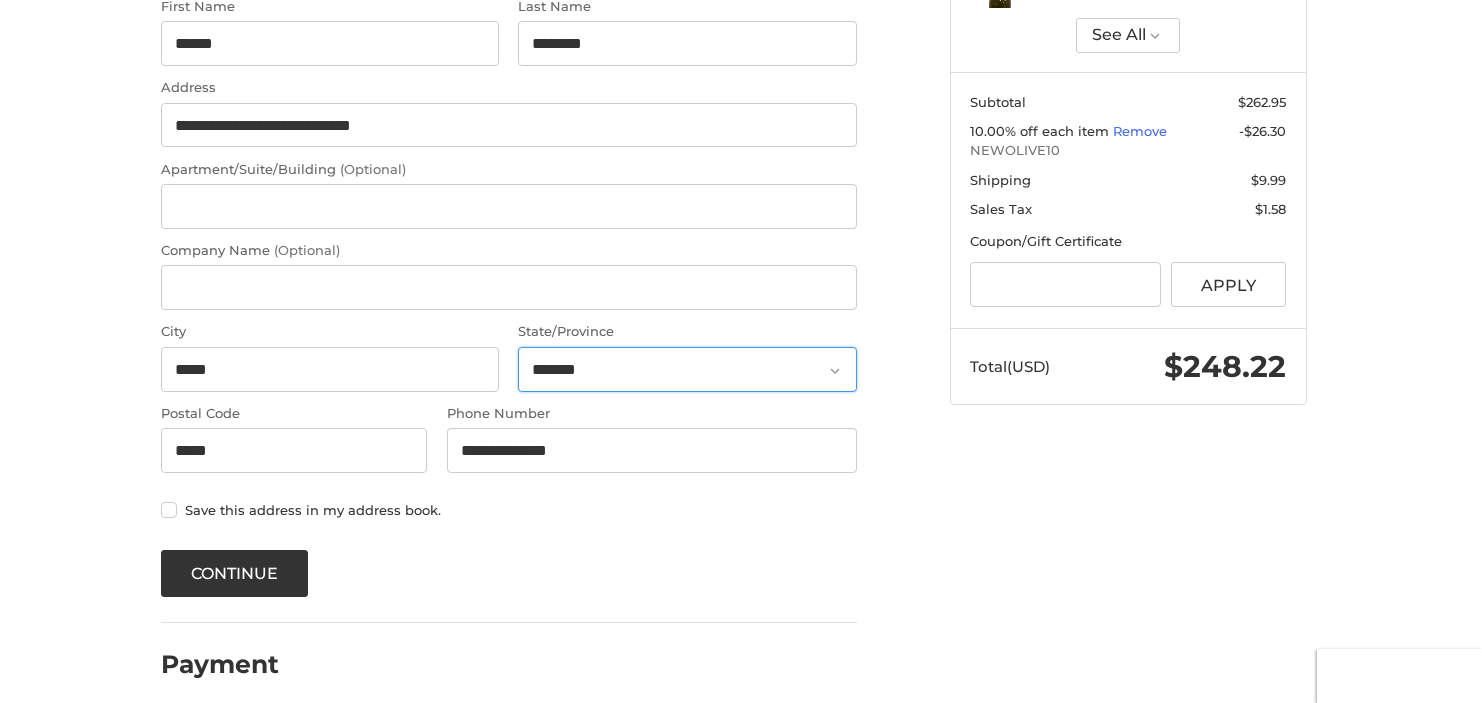 click on "**********" at bounding box center [687, 369] 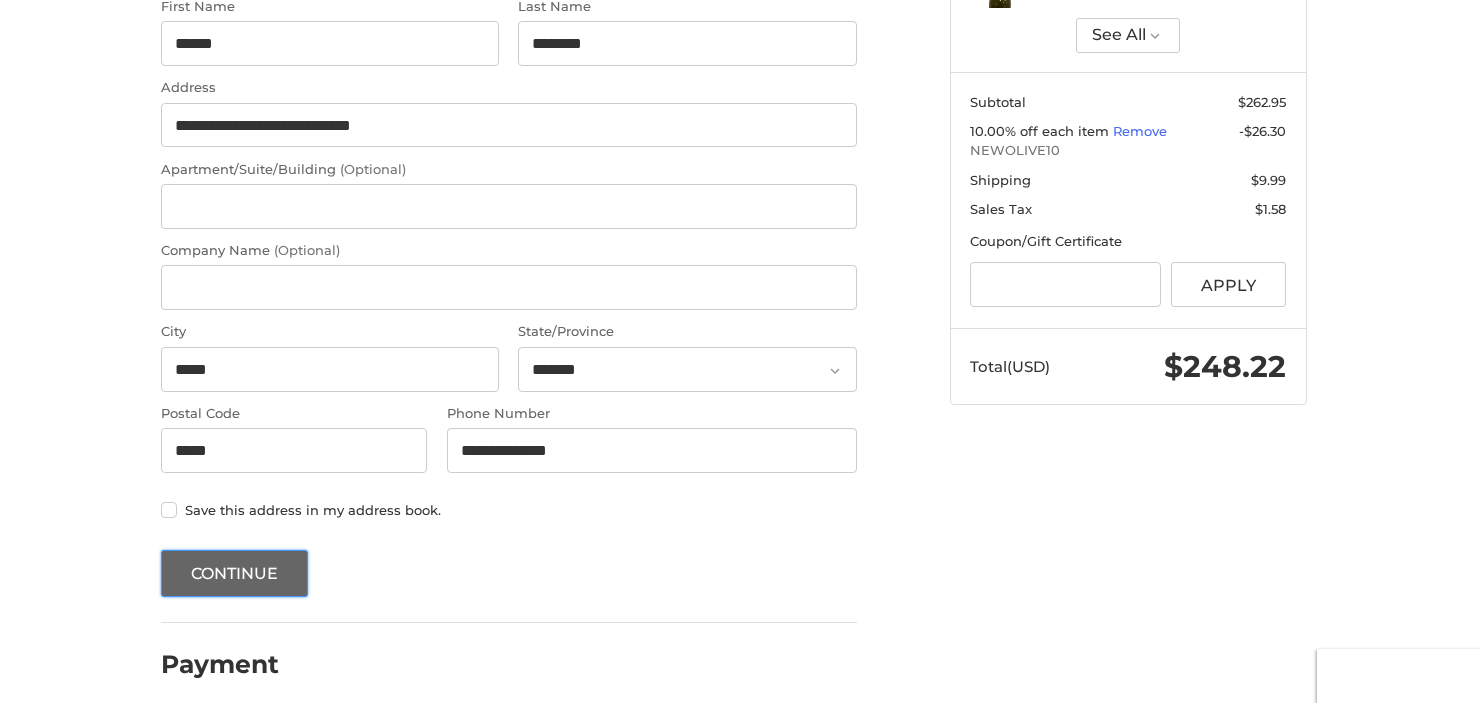 click on "Continue" at bounding box center (235, 573) 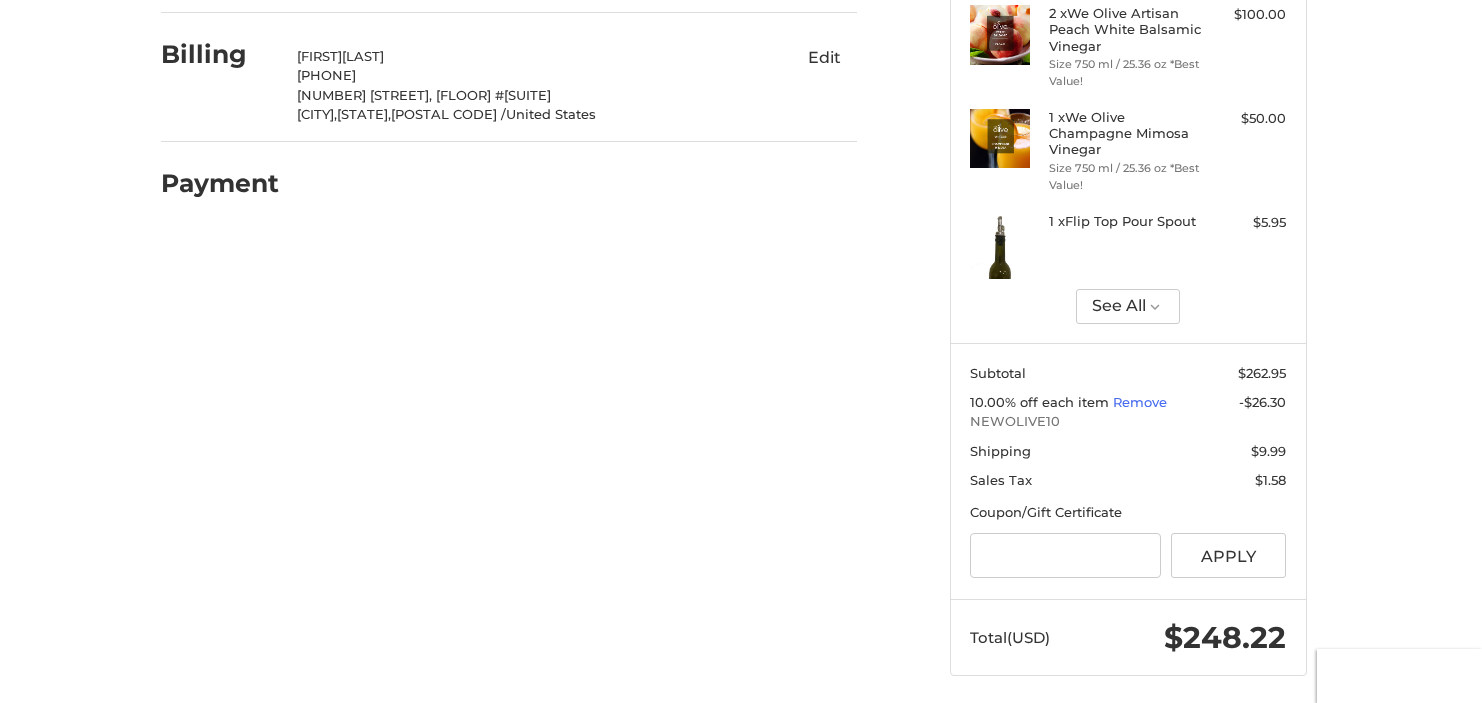 scroll, scrollTop: 381, scrollLeft: 0, axis: vertical 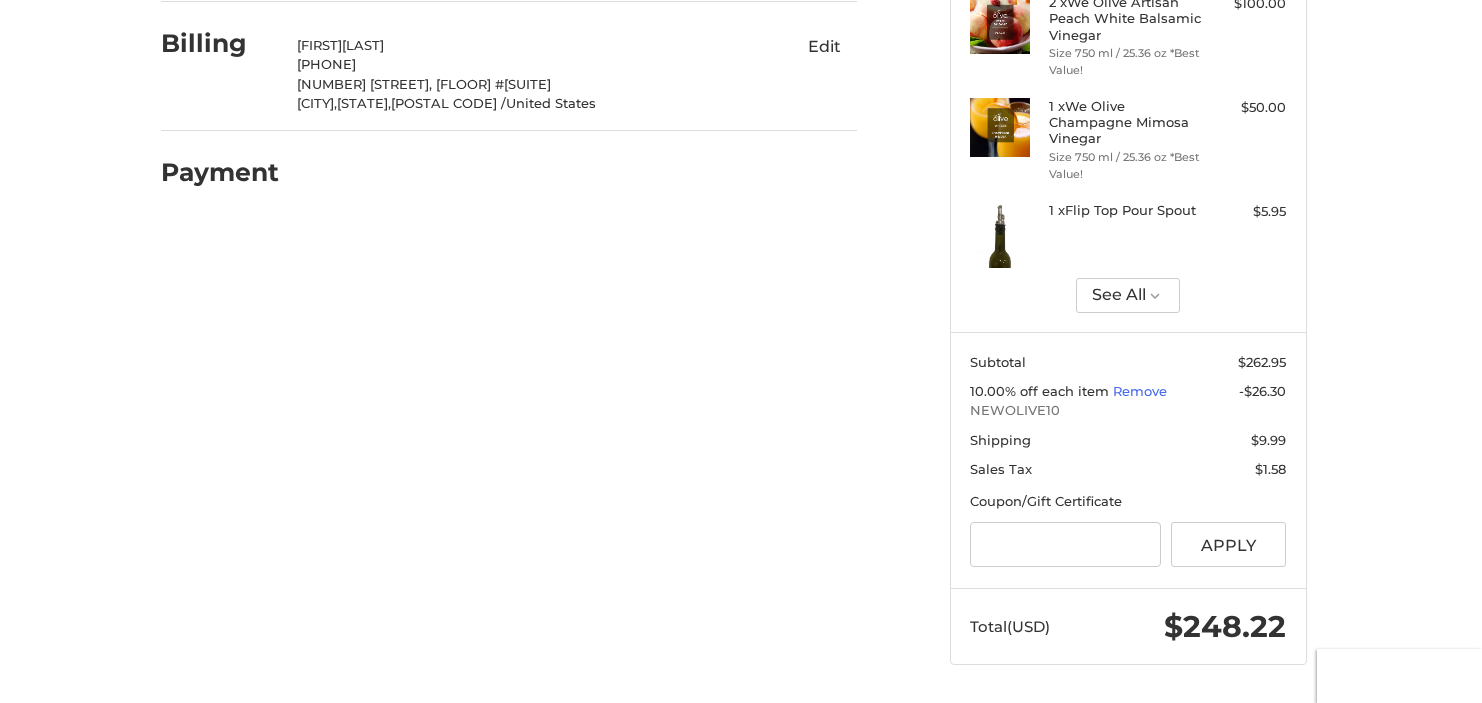 click on "[PHONE]" at bounding box center (535, 65) 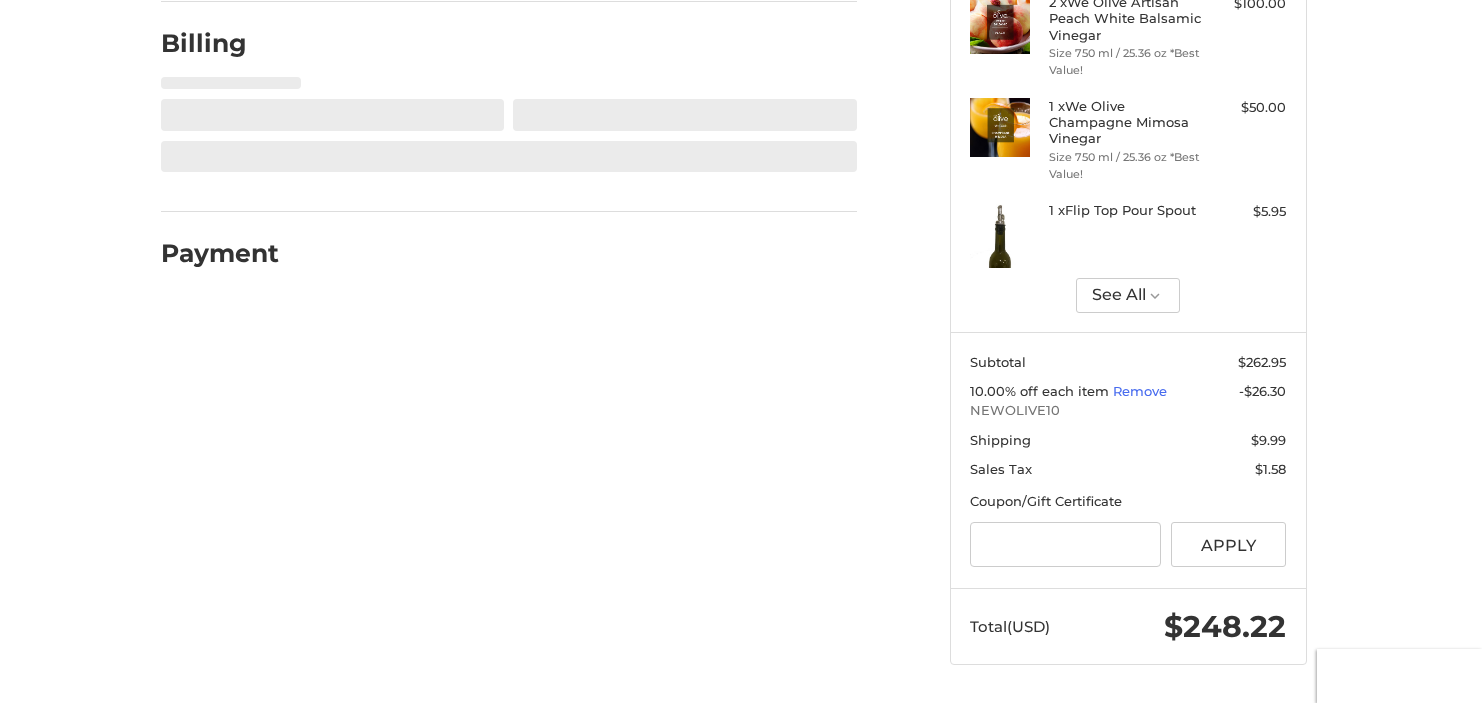 select on "**" 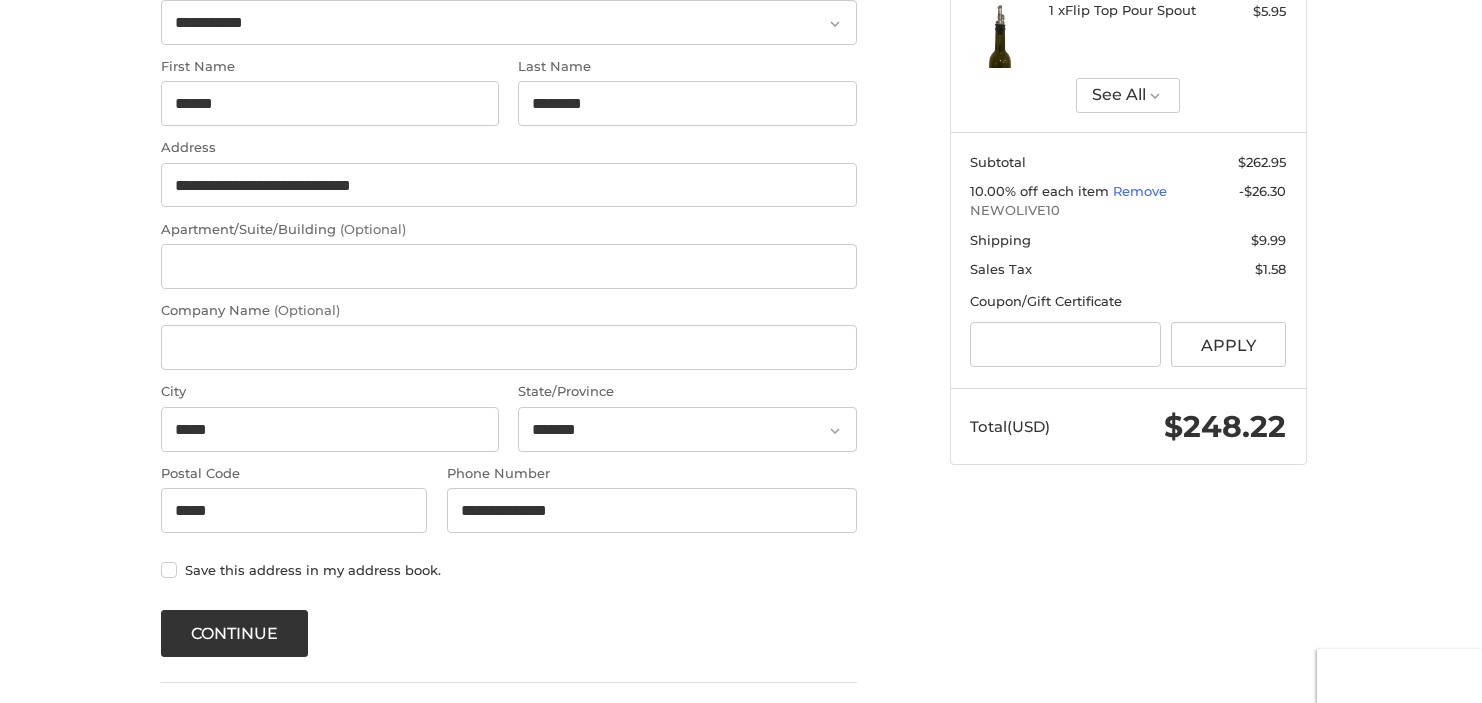 scroll, scrollTop: 655, scrollLeft: 0, axis: vertical 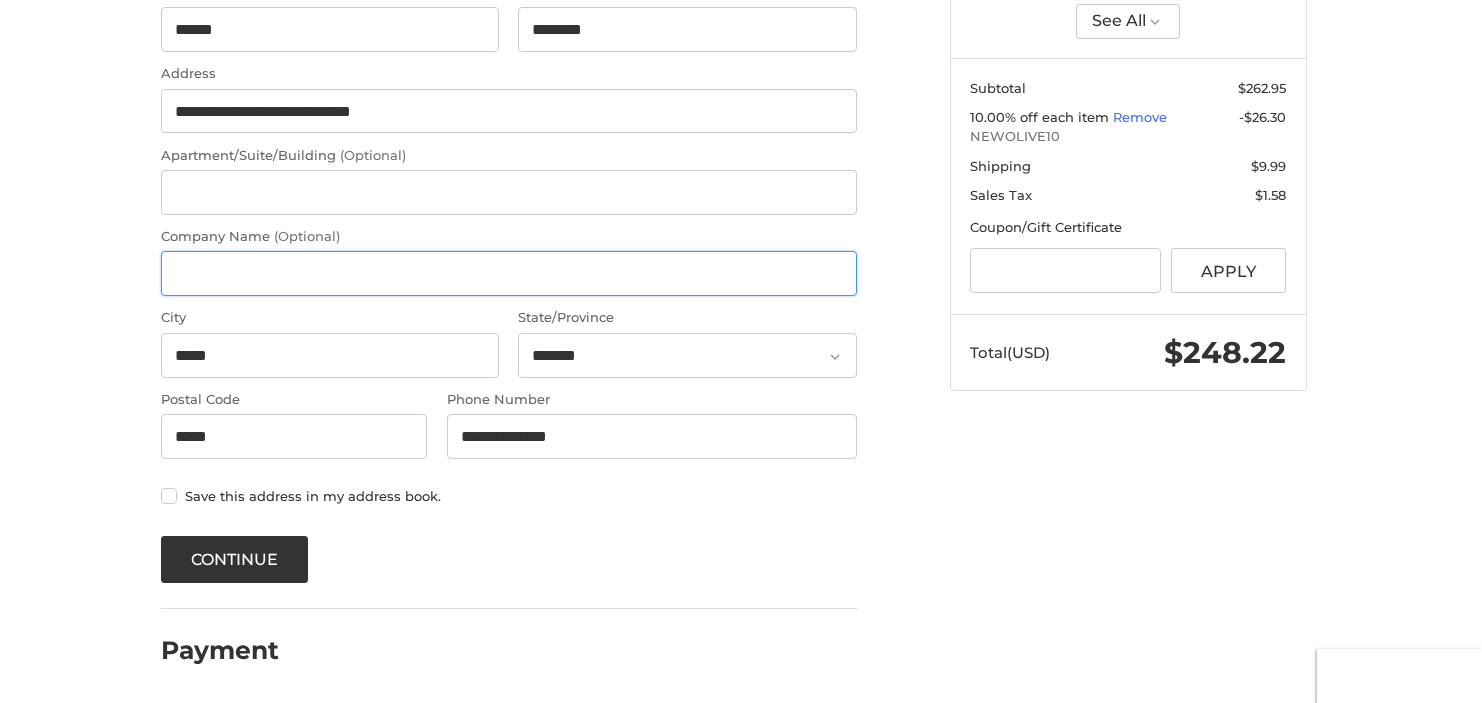 click on "Company Name   (Optional)" at bounding box center (509, 273) 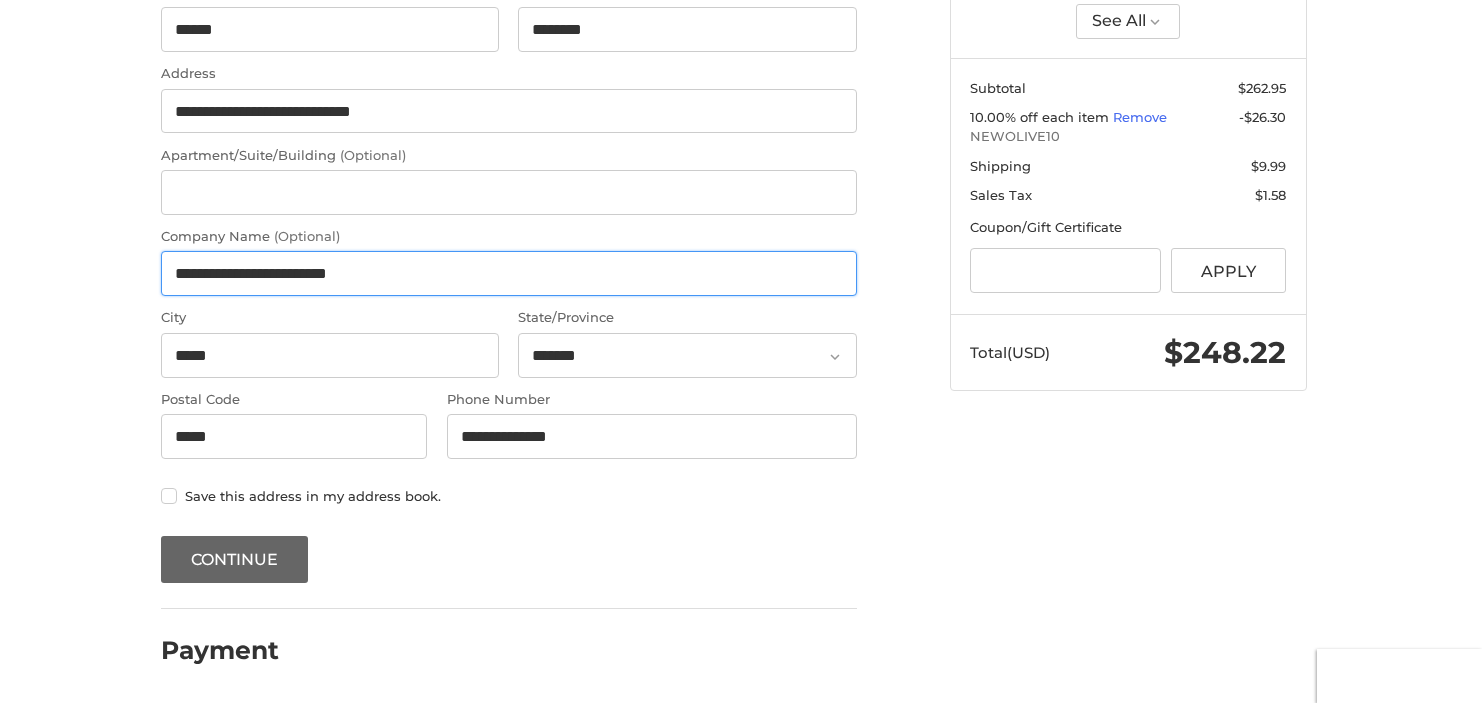 type on "**********" 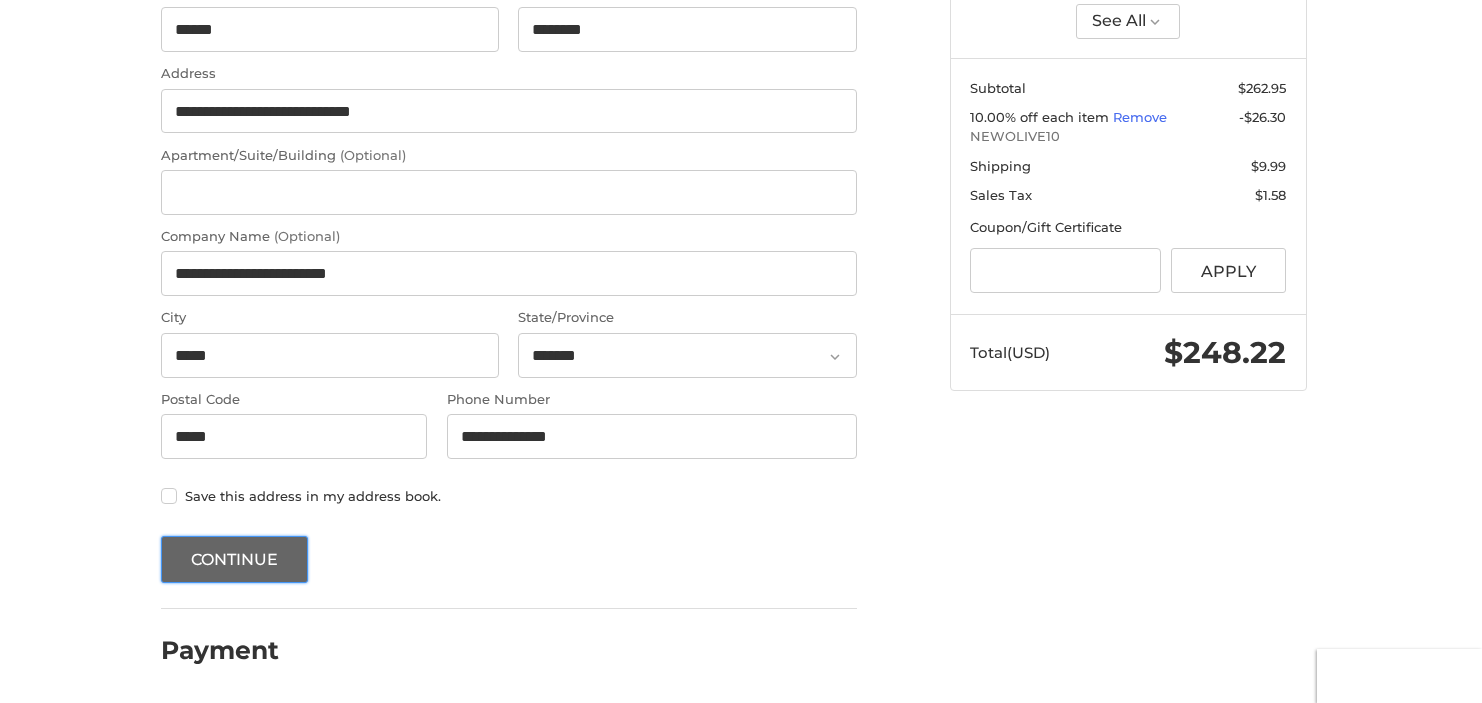 click on "Continue" at bounding box center (235, 559) 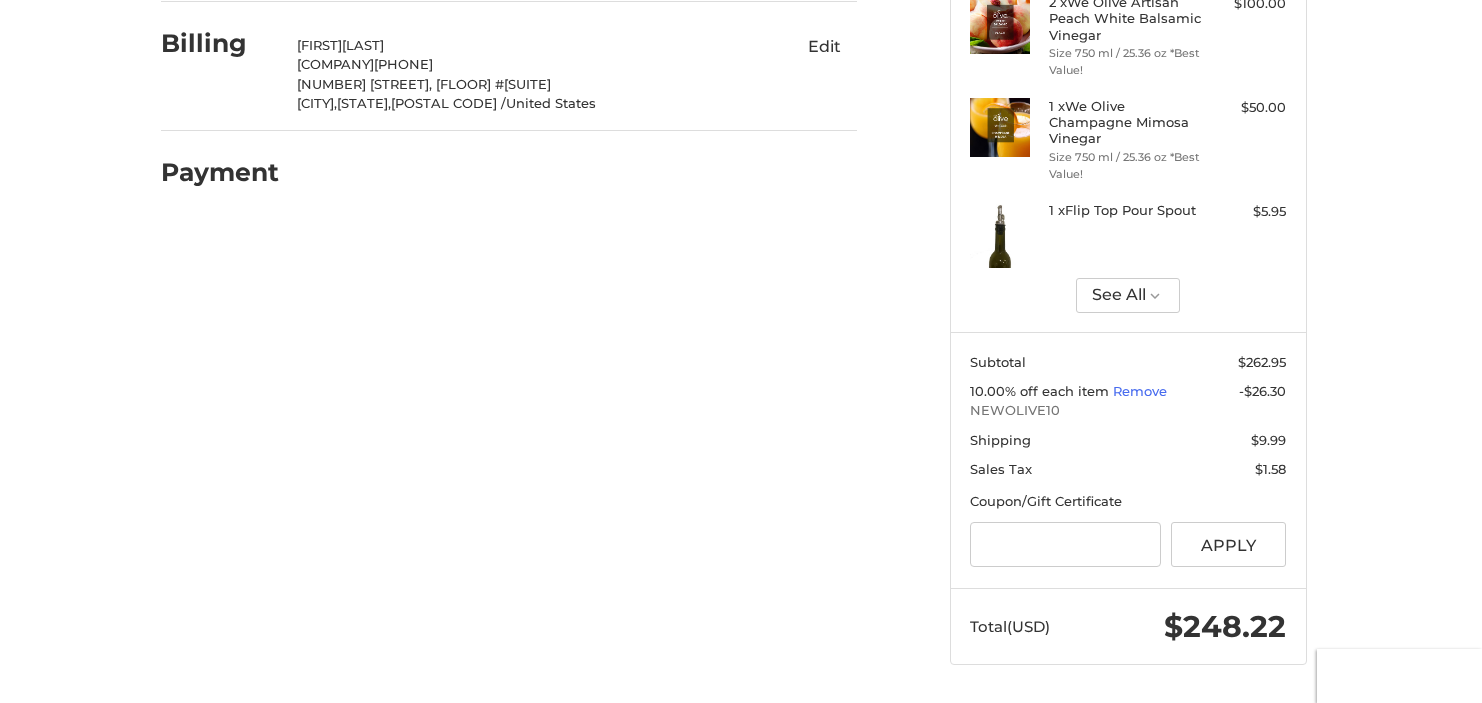 scroll, scrollTop: 370, scrollLeft: 0, axis: vertical 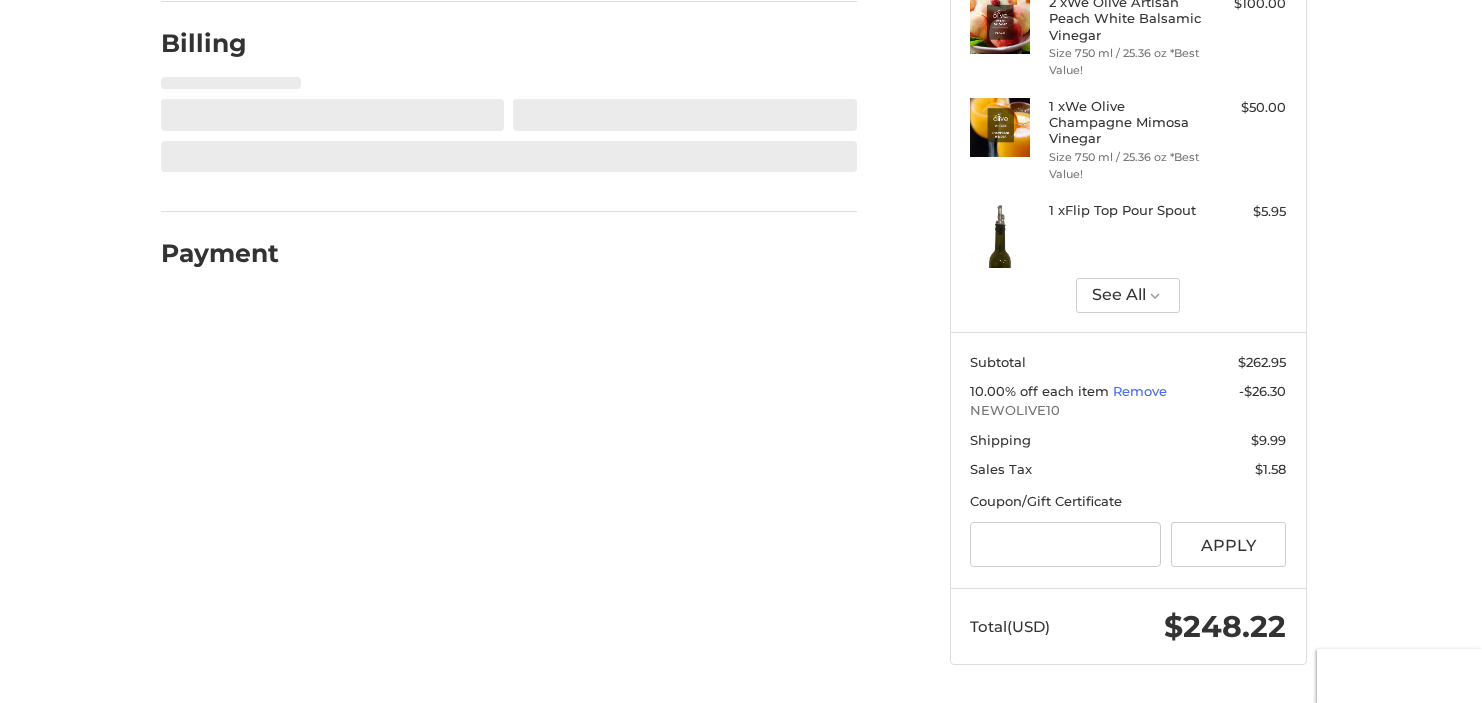 select on "**" 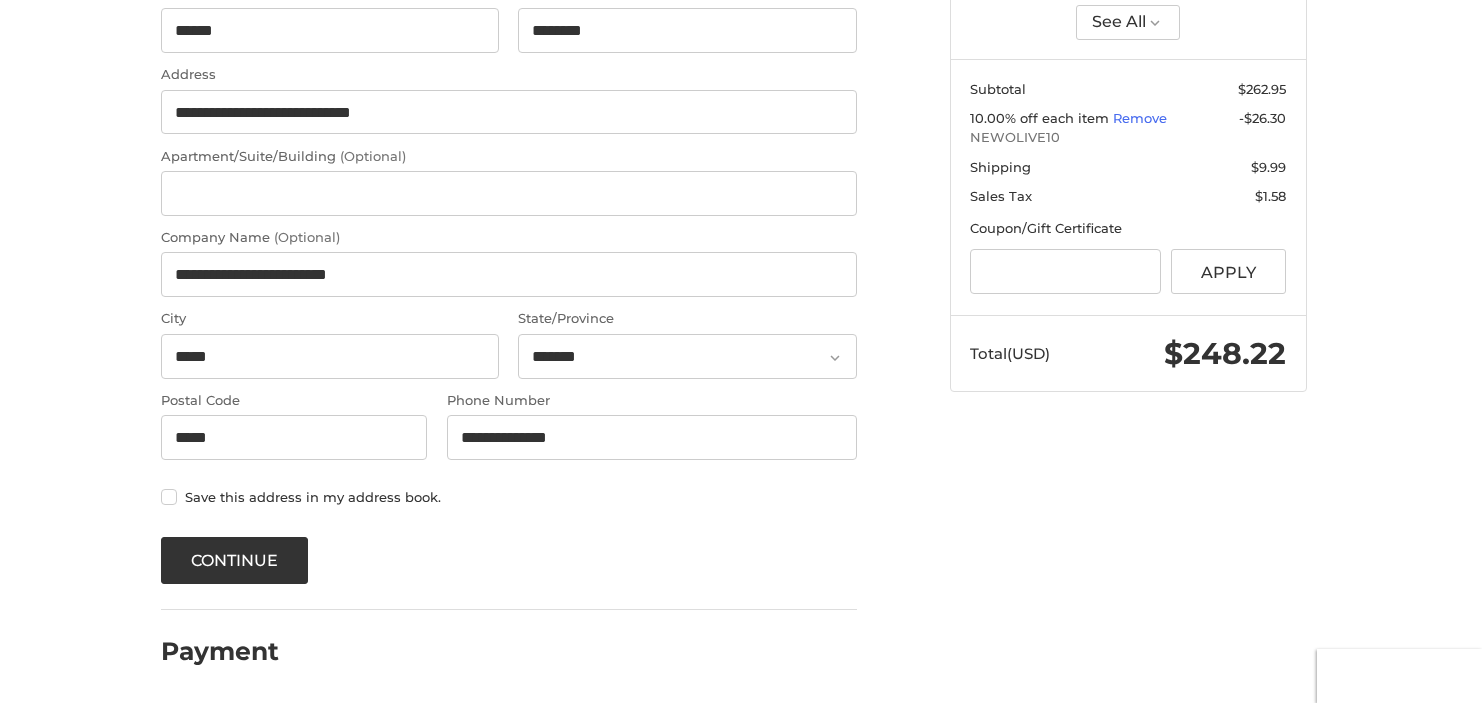 scroll, scrollTop: 655, scrollLeft: 0, axis: vertical 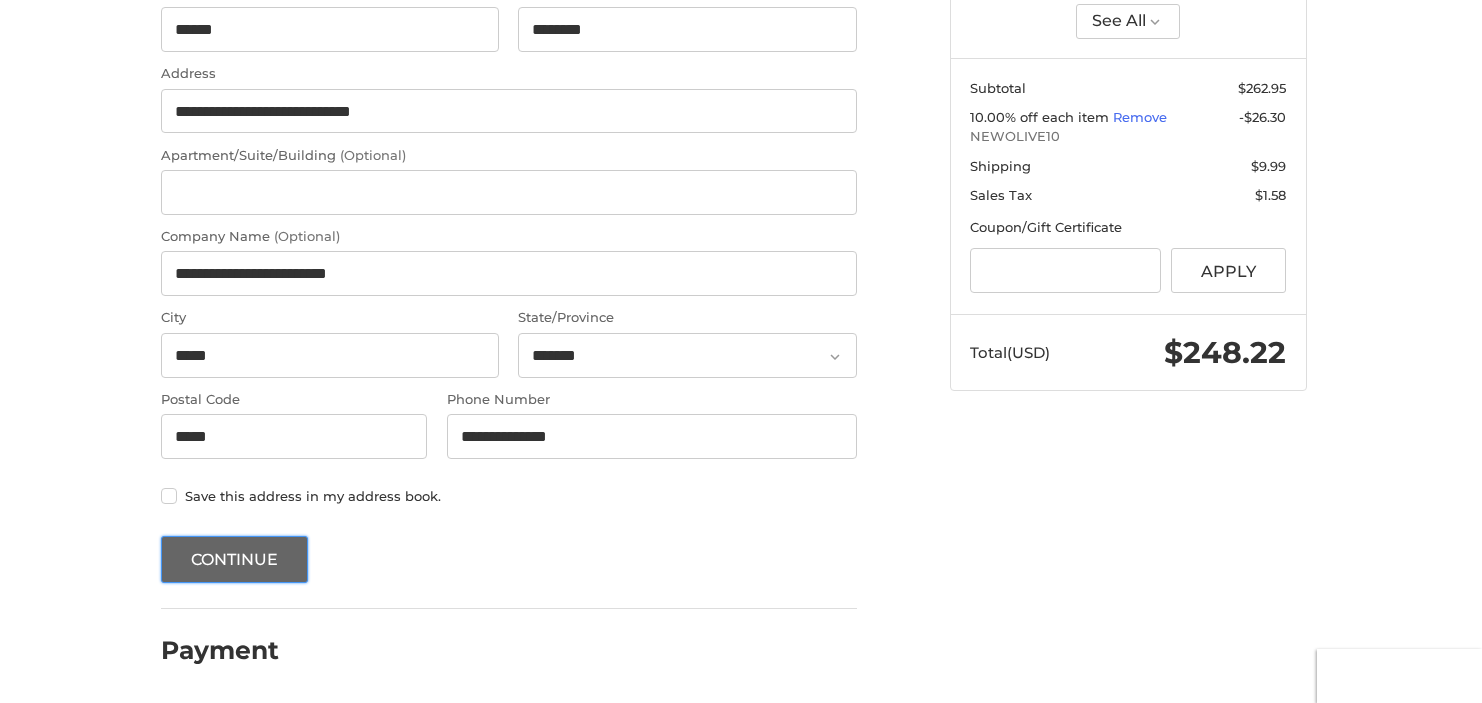 click on "Continue" at bounding box center [235, 559] 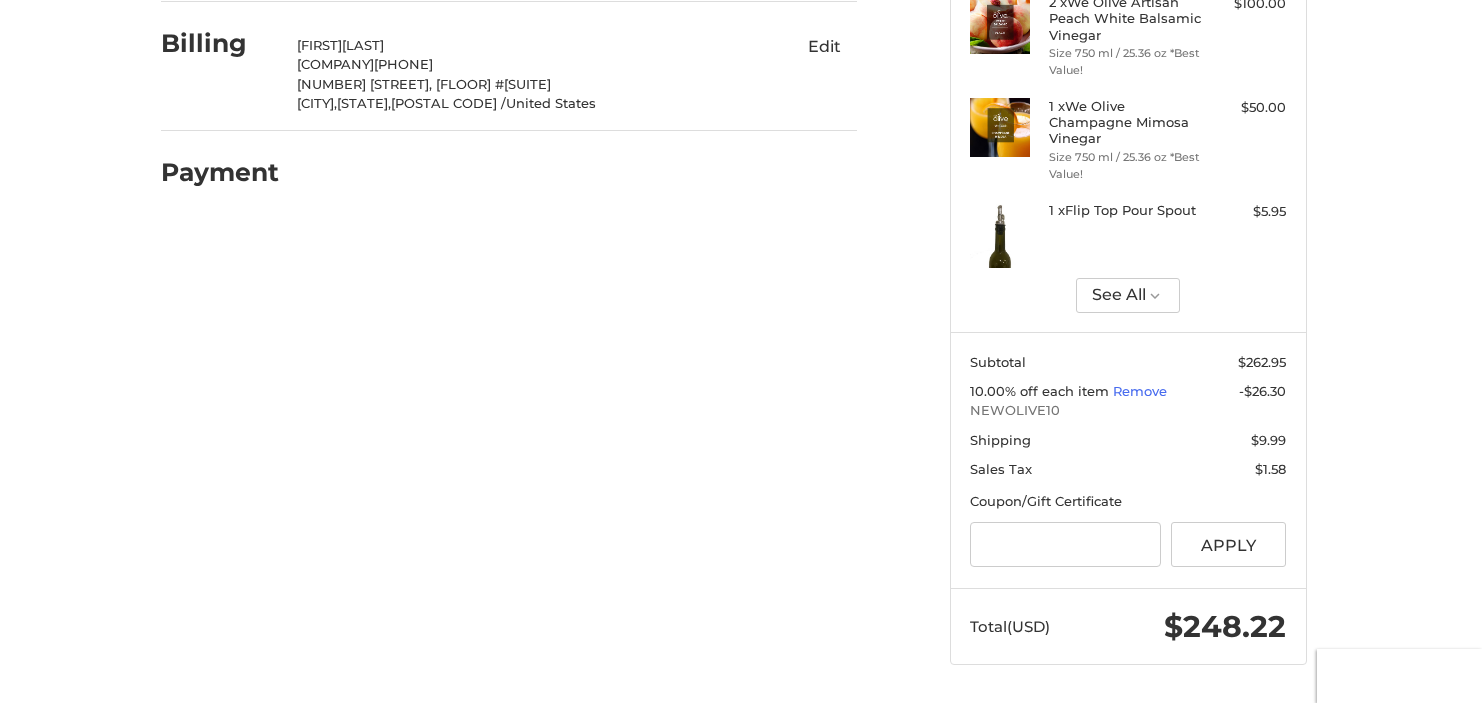 scroll, scrollTop: 370, scrollLeft: 0, axis: vertical 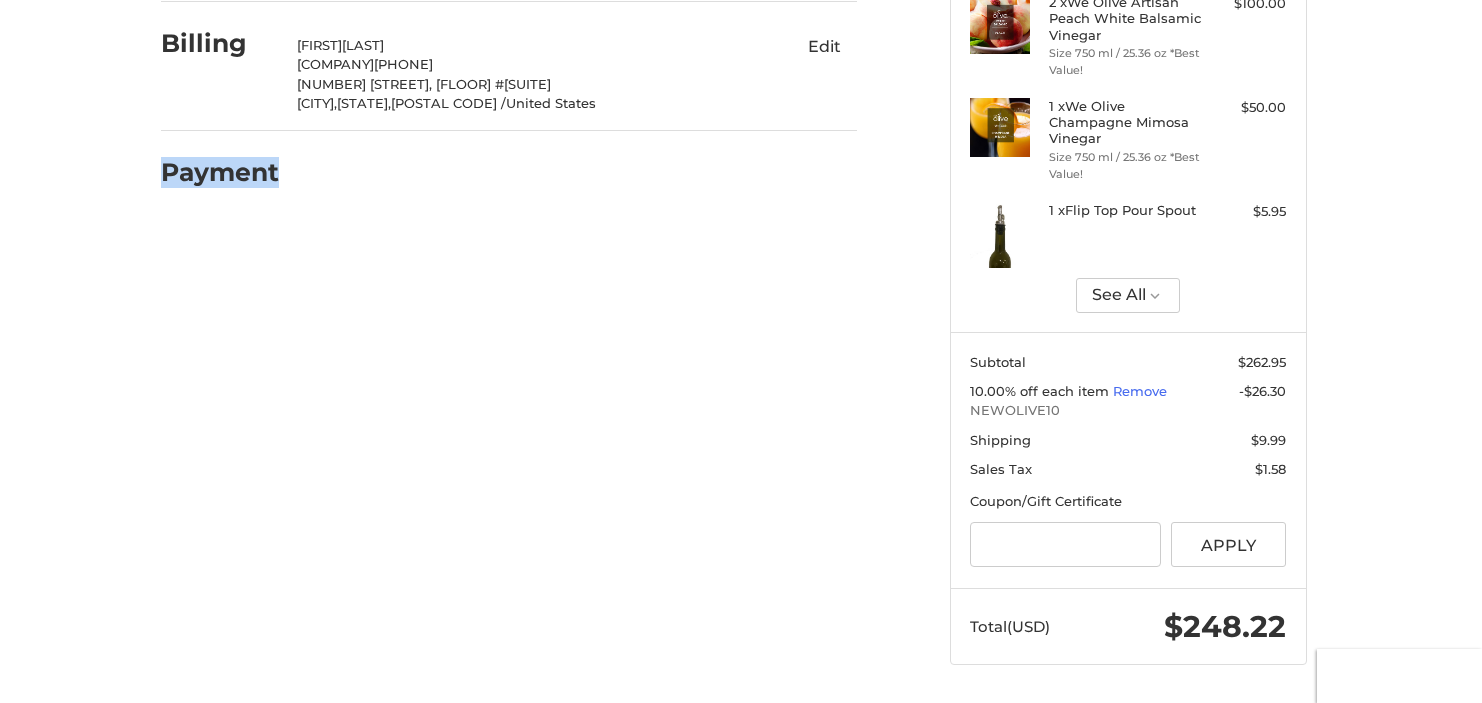 click on "Payment" at bounding box center (220, 172) 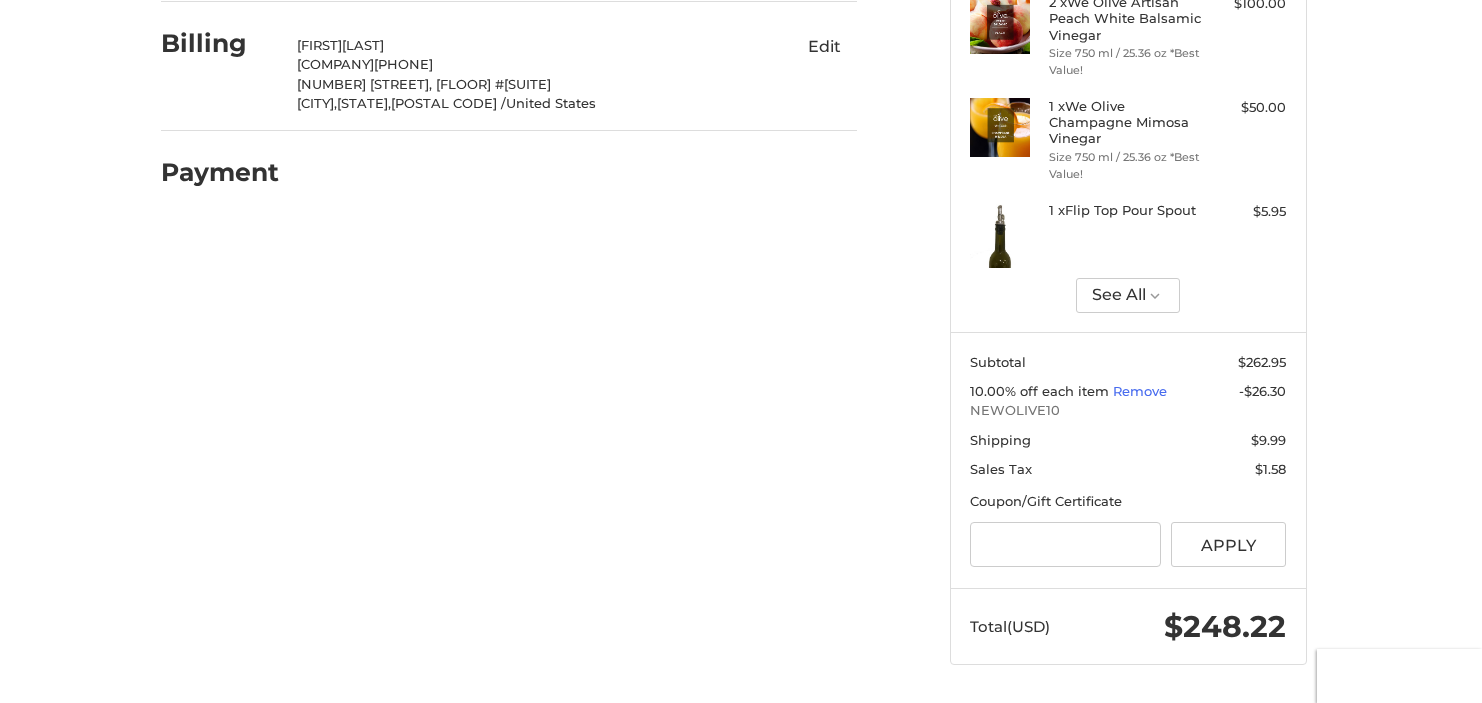 scroll, scrollTop: 0, scrollLeft: 0, axis: both 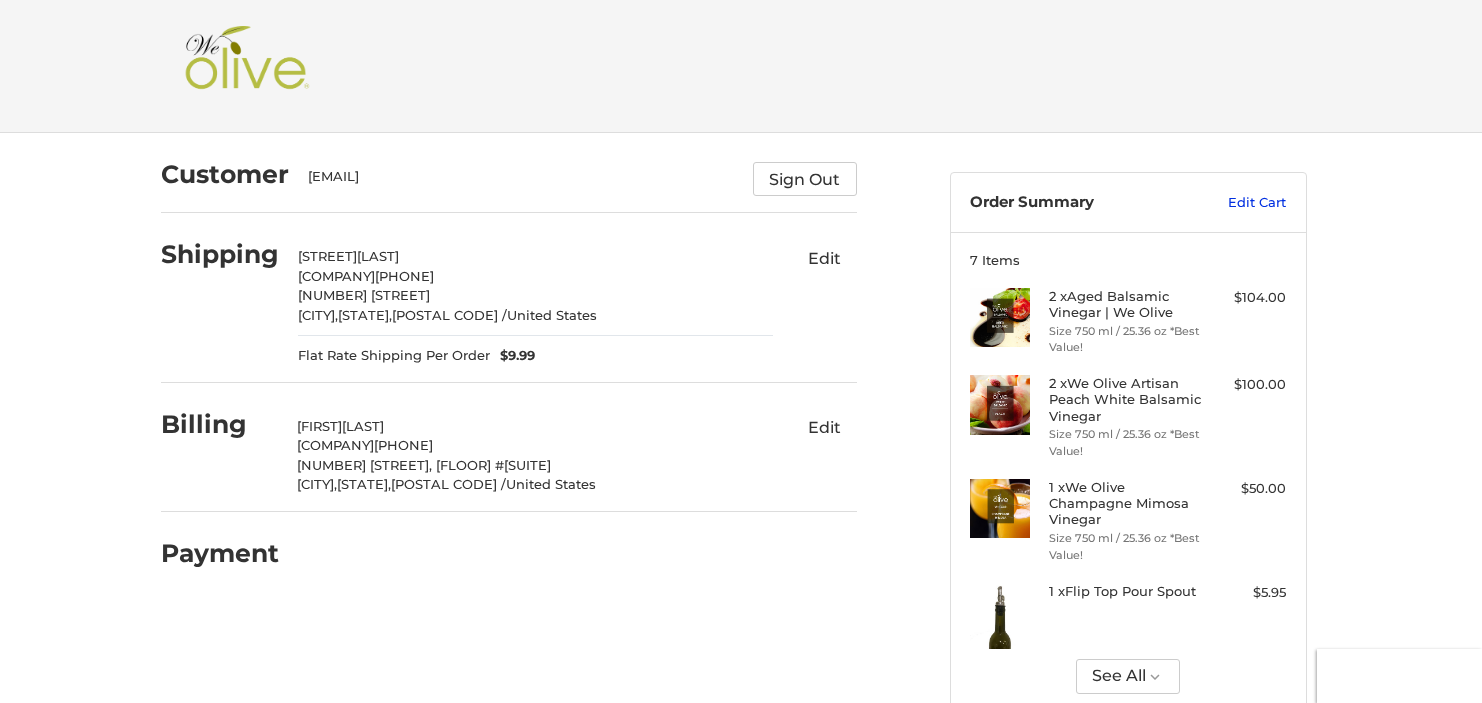 click on "Edit Cart" at bounding box center [1235, 203] 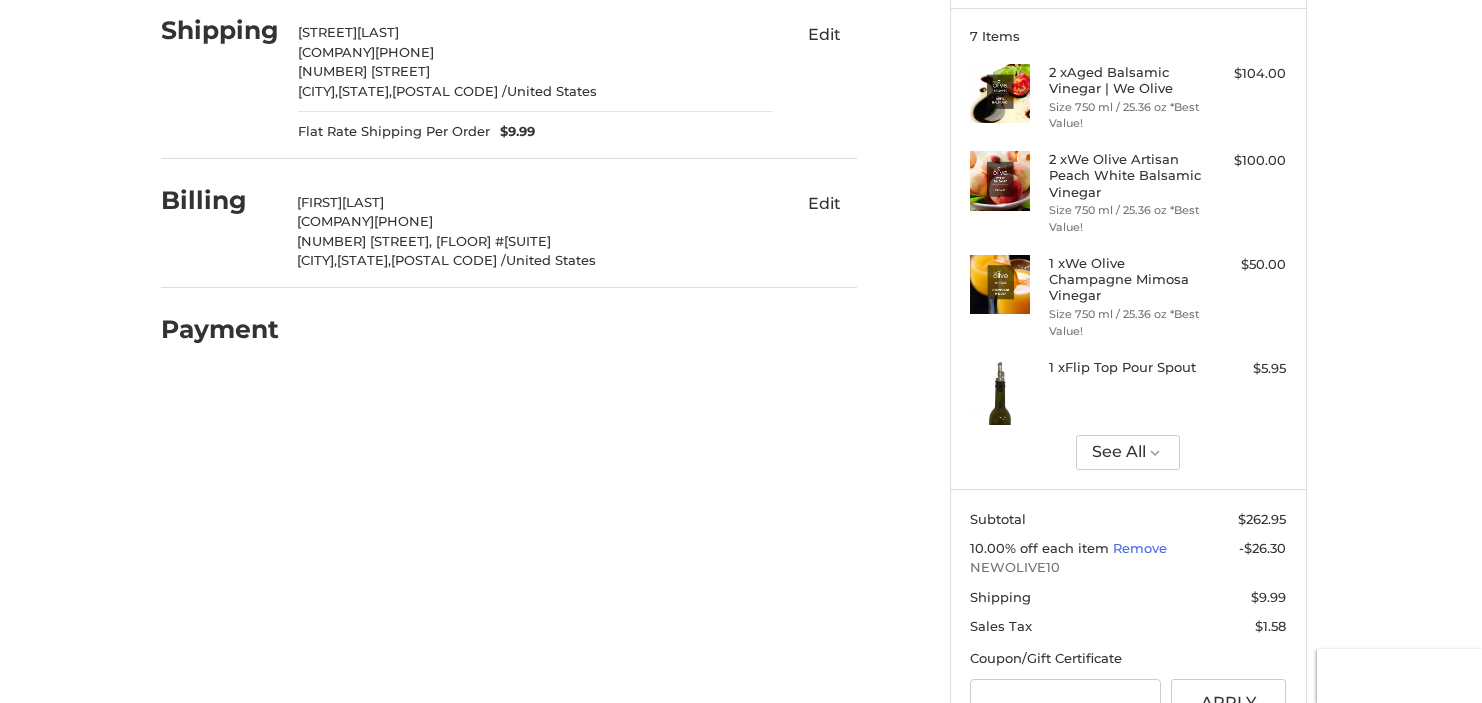 scroll, scrollTop: 246, scrollLeft: 0, axis: vertical 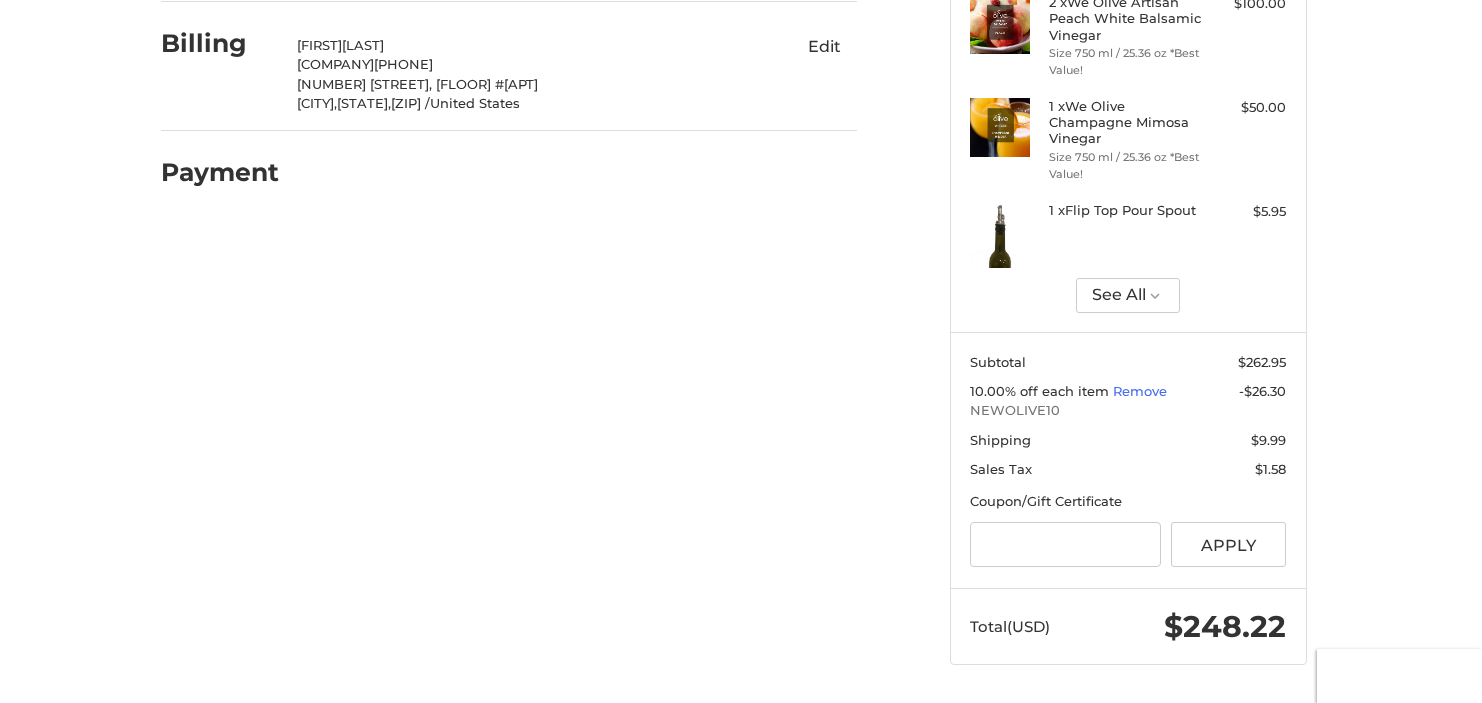 click on "Payment" at bounding box center [220, 172] 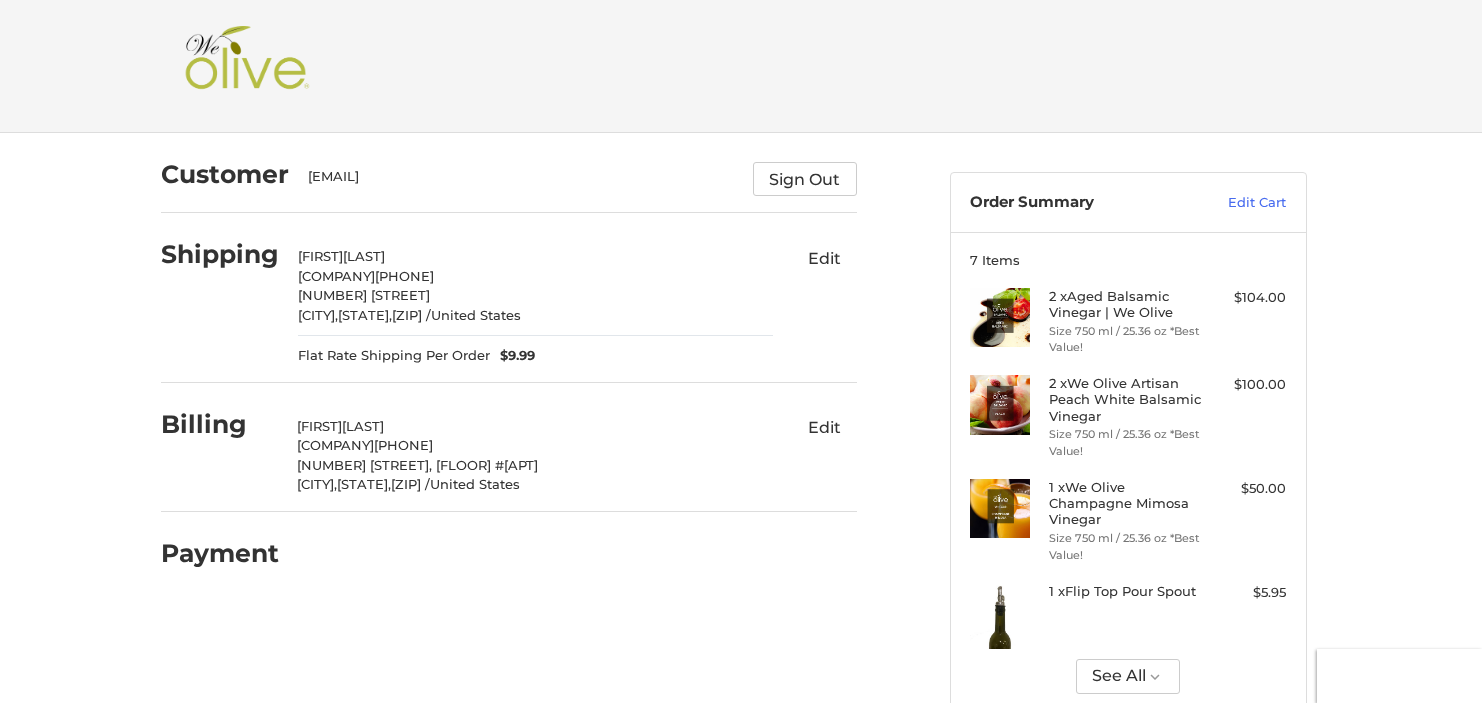 scroll, scrollTop: 0, scrollLeft: 0, axis: both 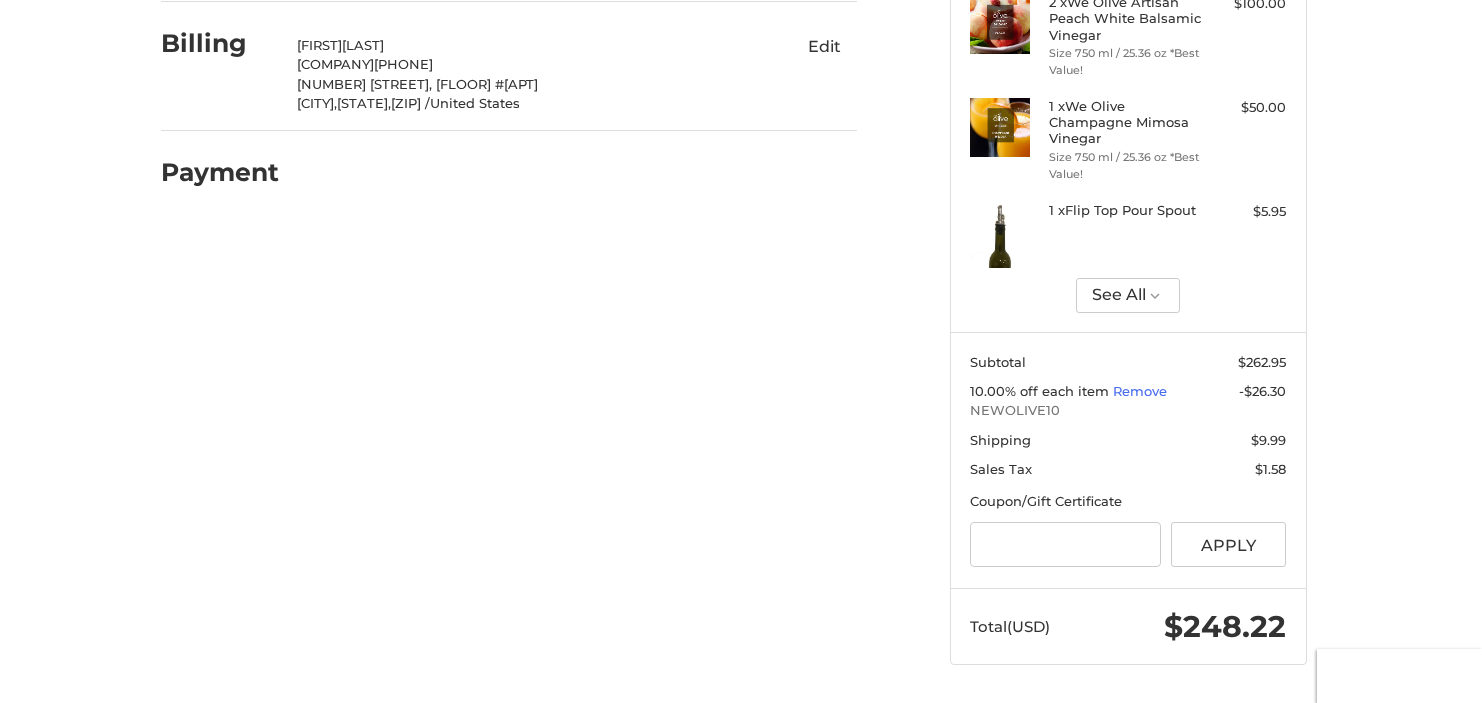click on "Payment" at bounding box center [220, 172] 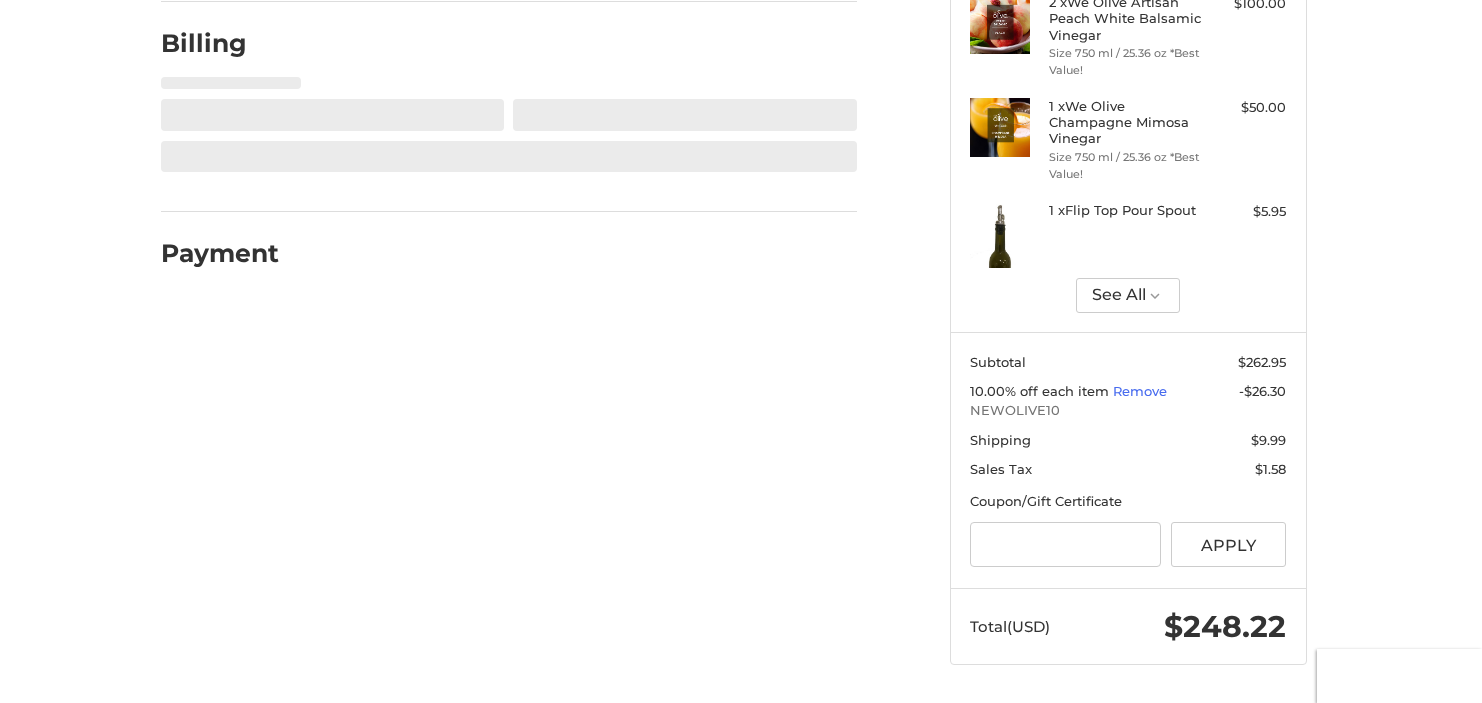 select on "**" 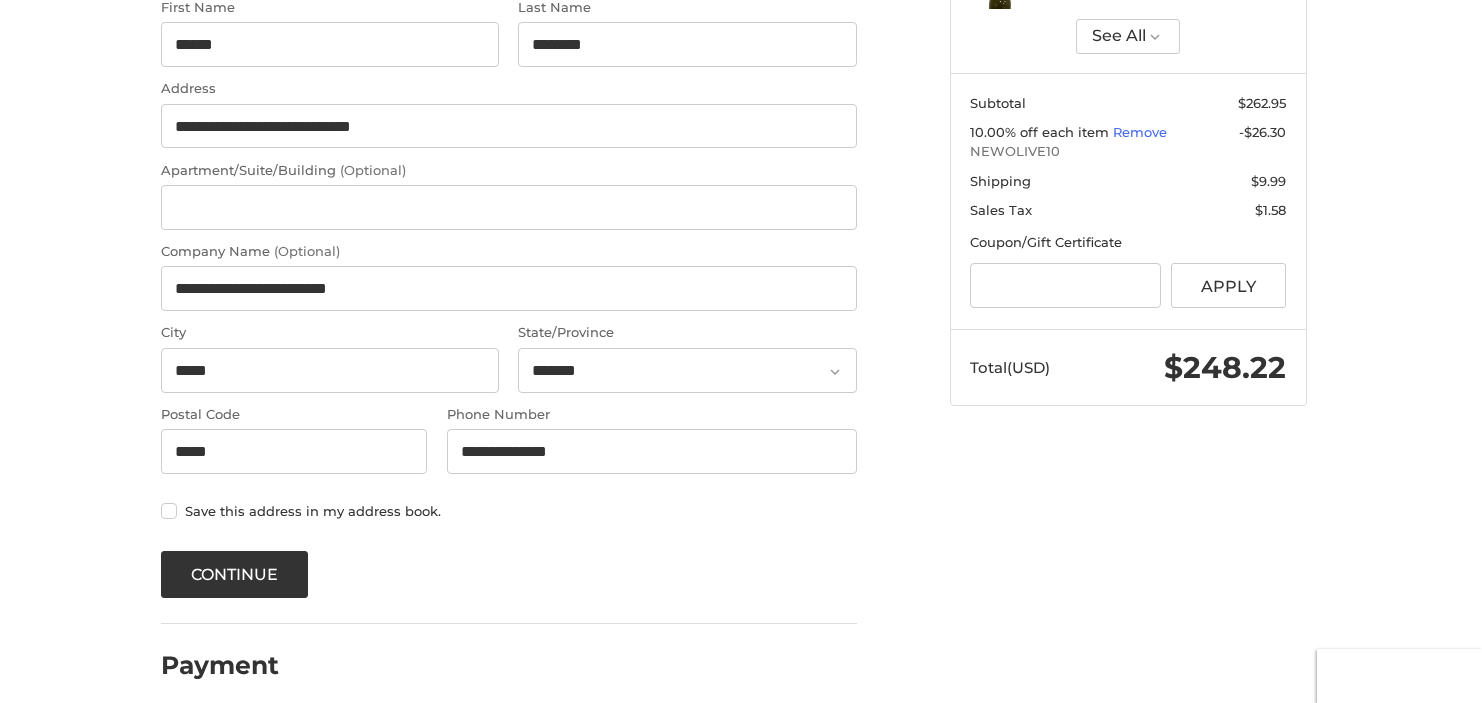 scroll, scrollTop: 655, scrollLeft: 0, axis: vertical 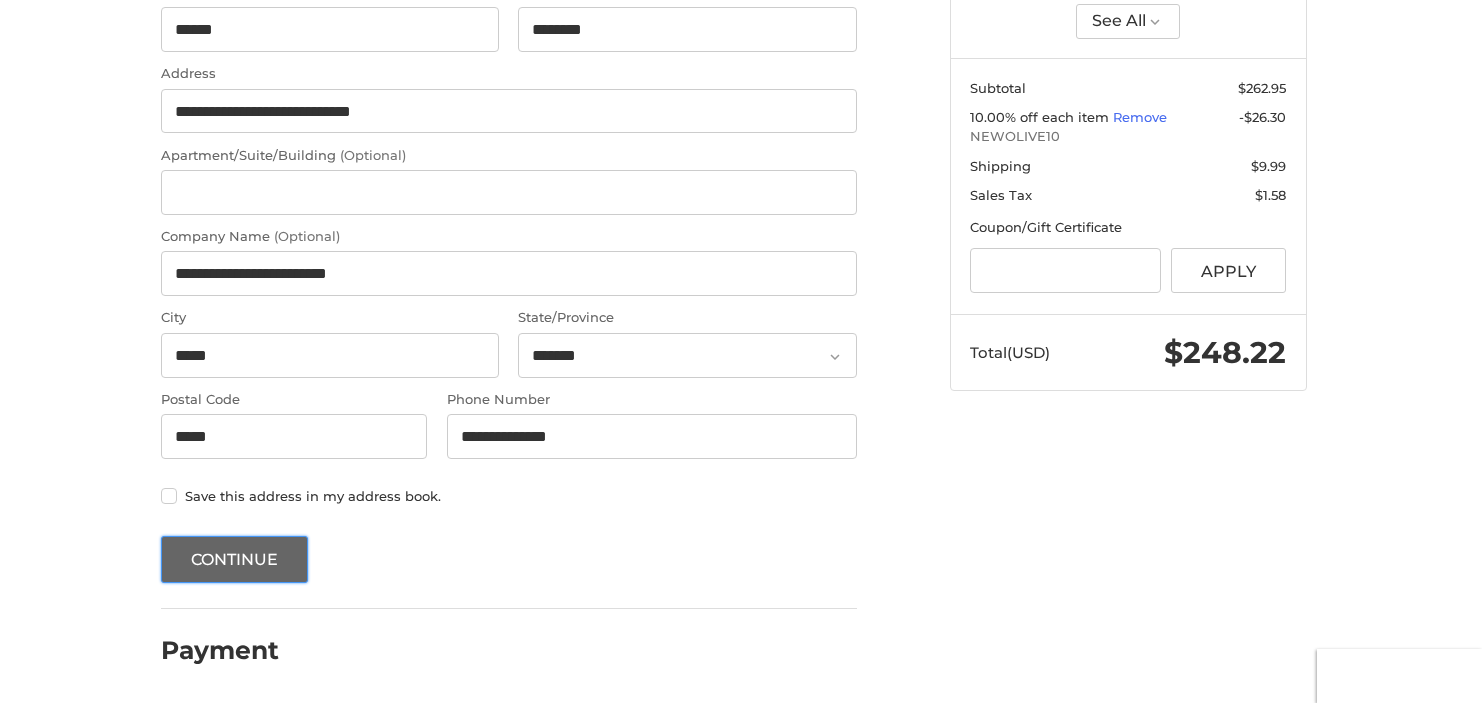 click on "Continue" at bounding box center [235, 559] 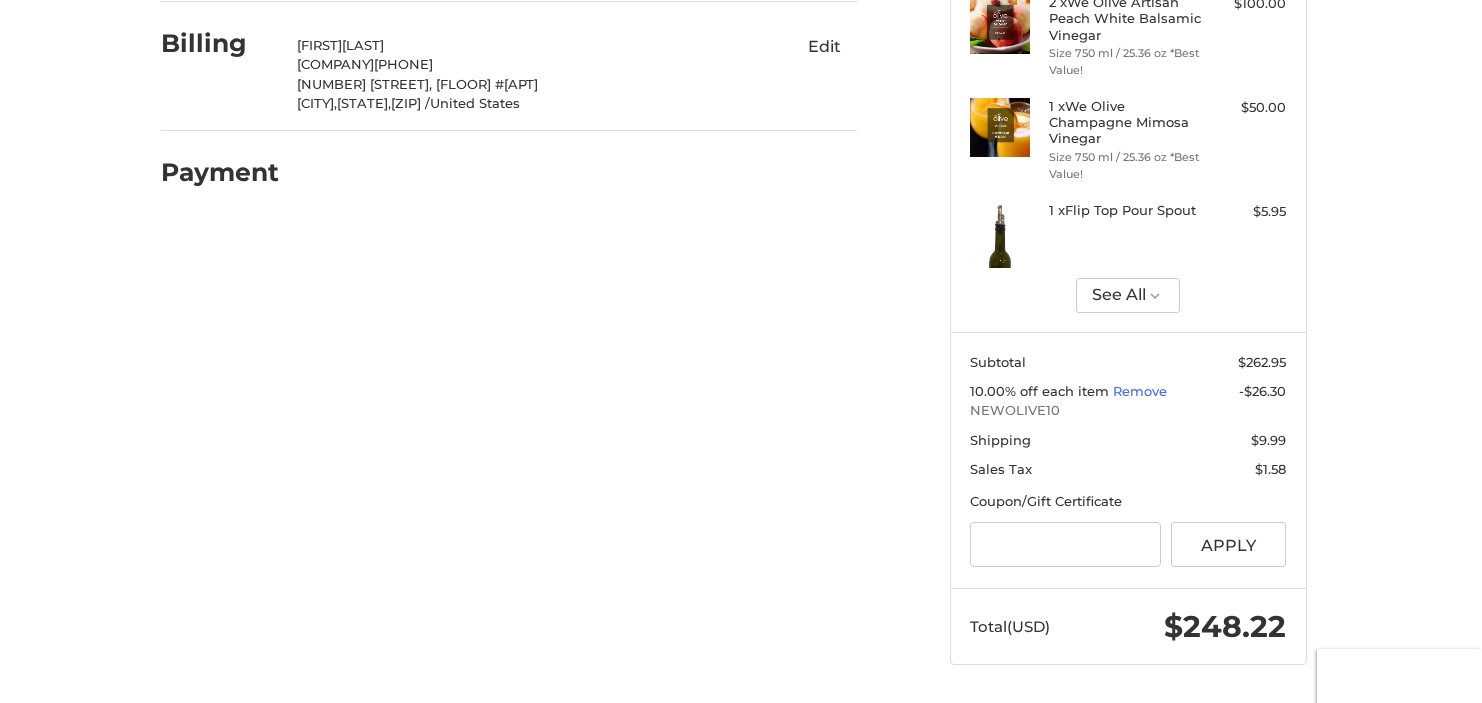 scroll, scrollTop: 370, scrollLeft: 0, axis: vertical 